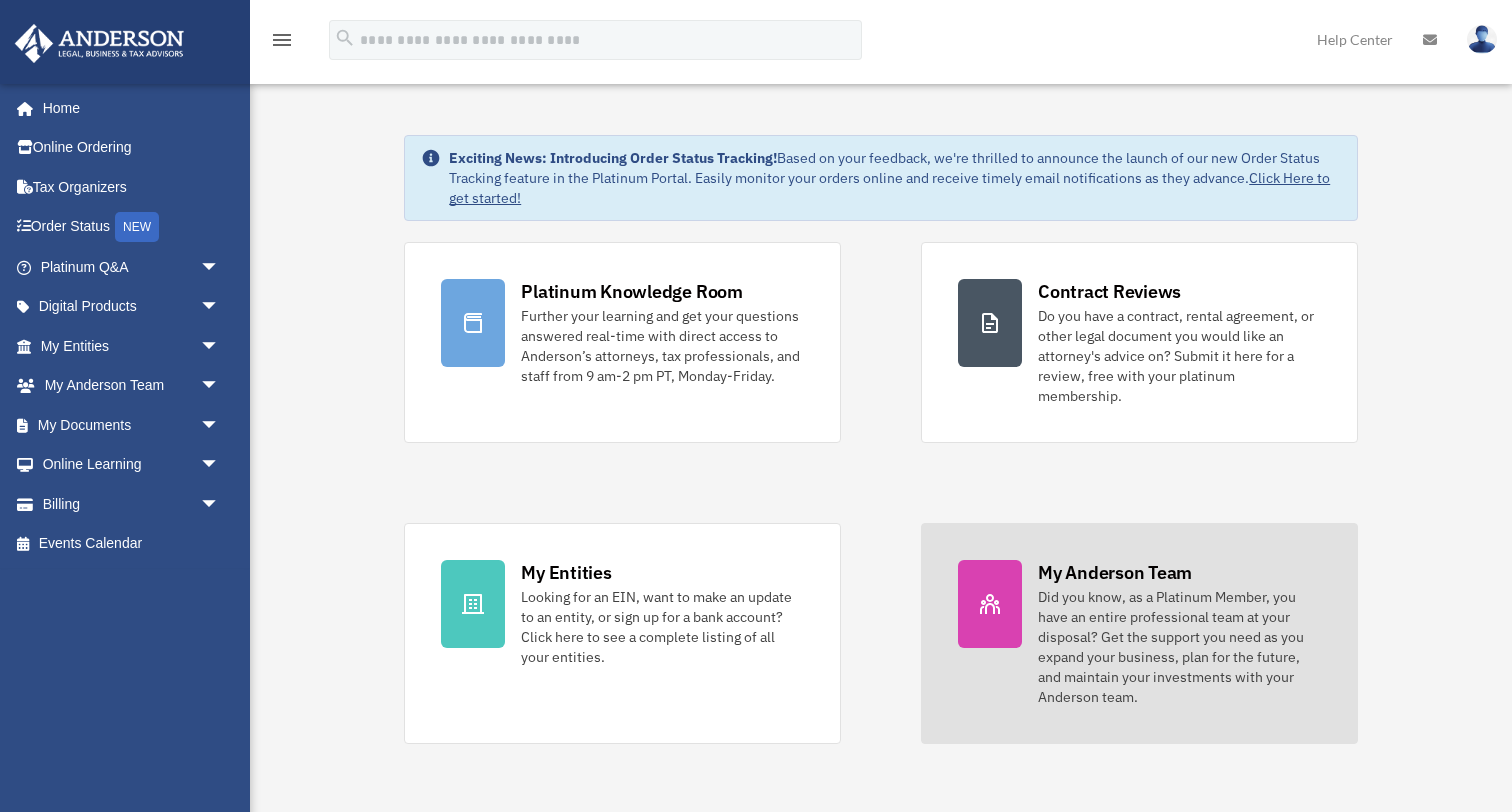 scroll, scrollTop: 0, scrollLeft: 0, axis: both 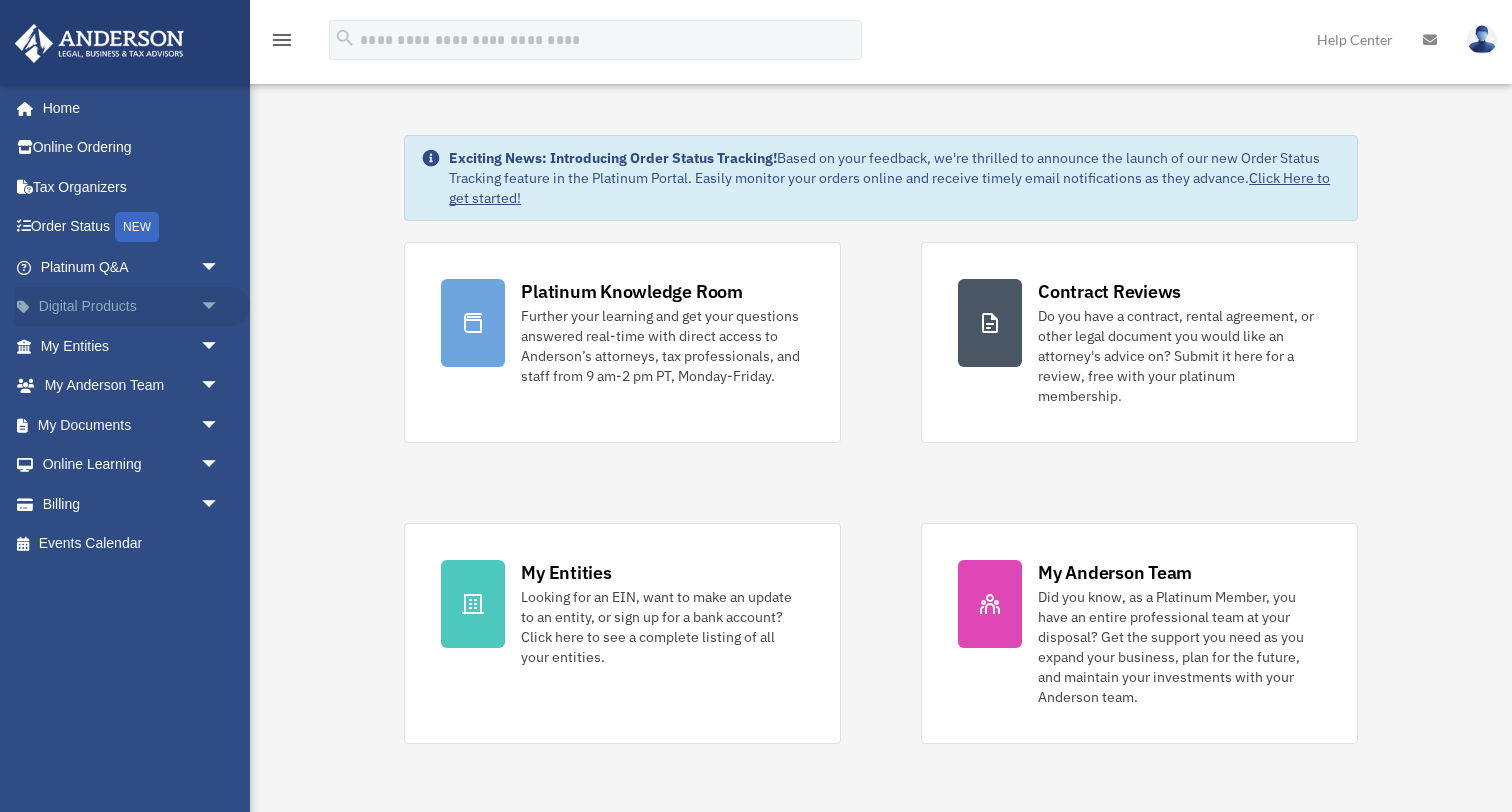 click on "arrow_drop_down" at bounding box center [220, 307] 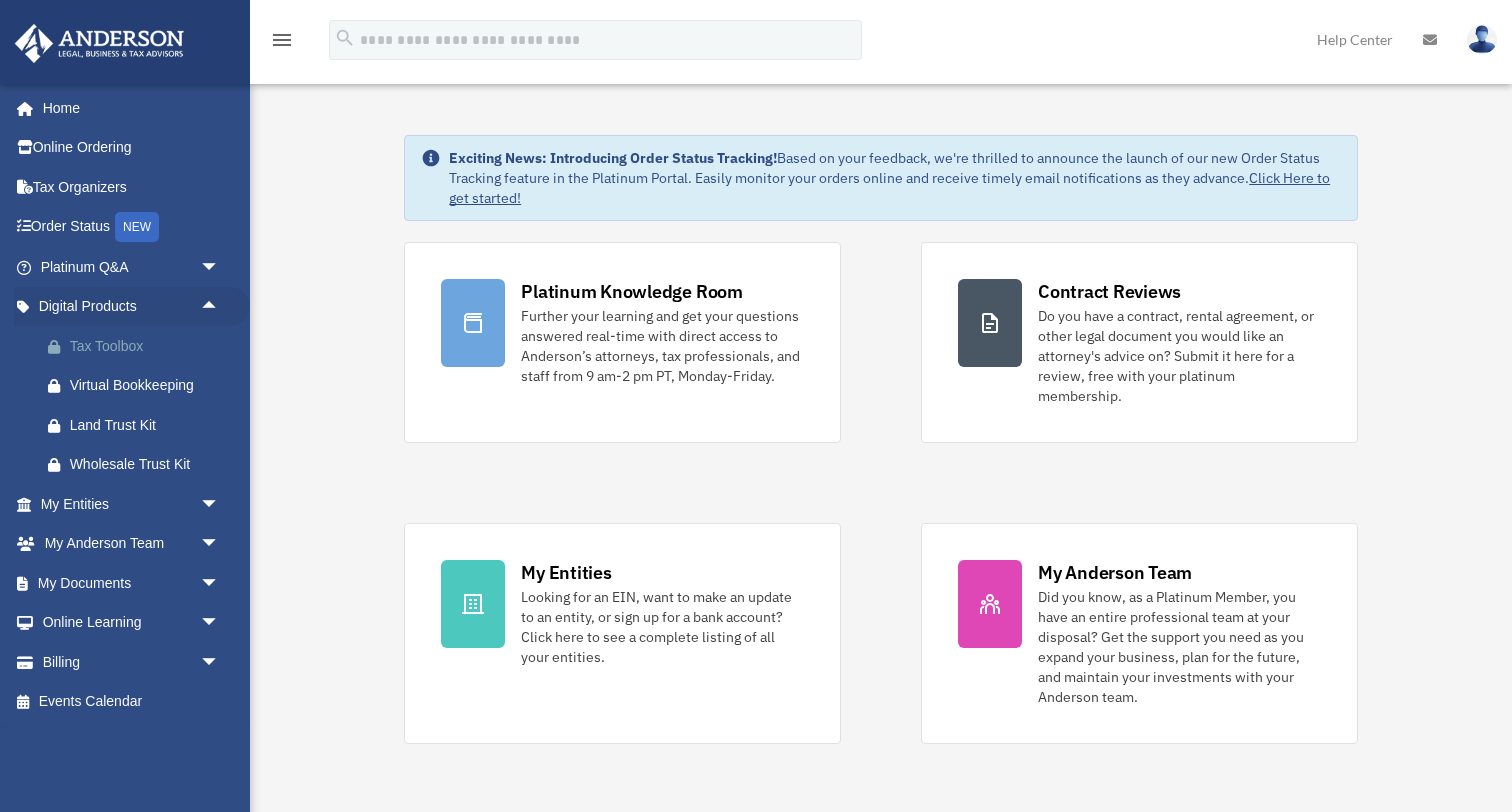 click on "Tax Toolbox" at bounding box center (147, 346) 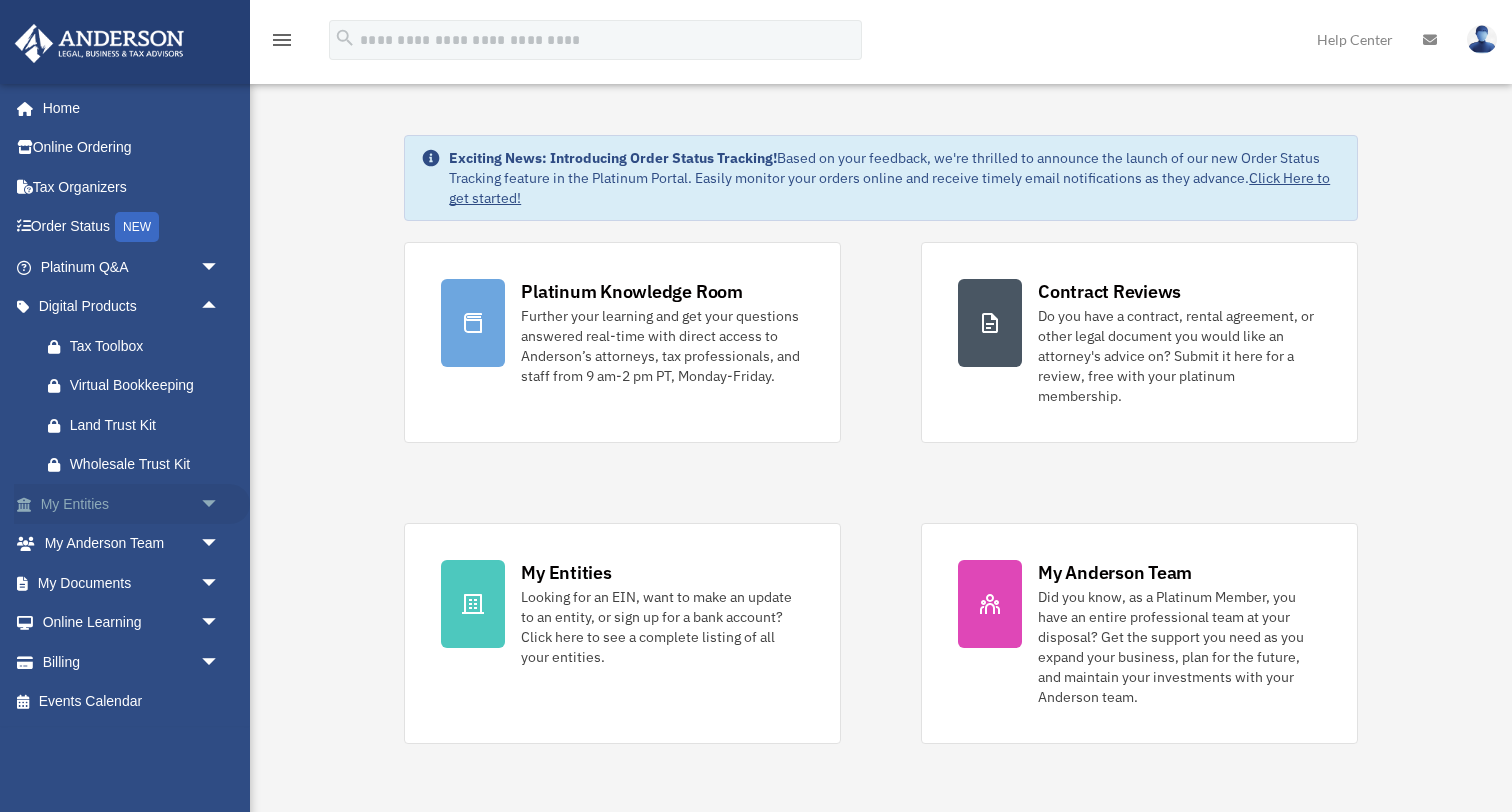 click on "arrow_drop_down" at bounding box center (220, 504) 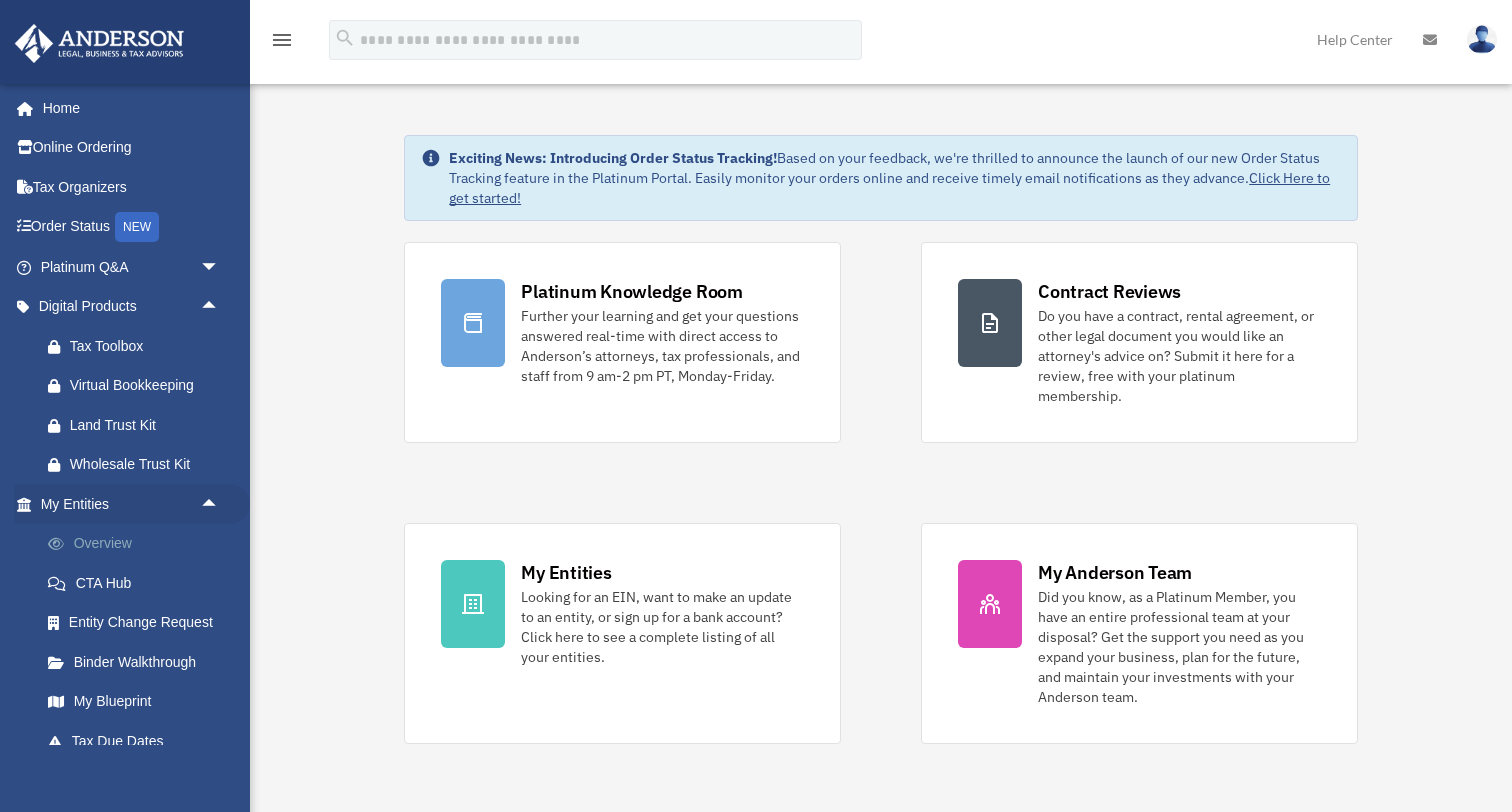 click on "Overview" at bounding box center [139, 544] 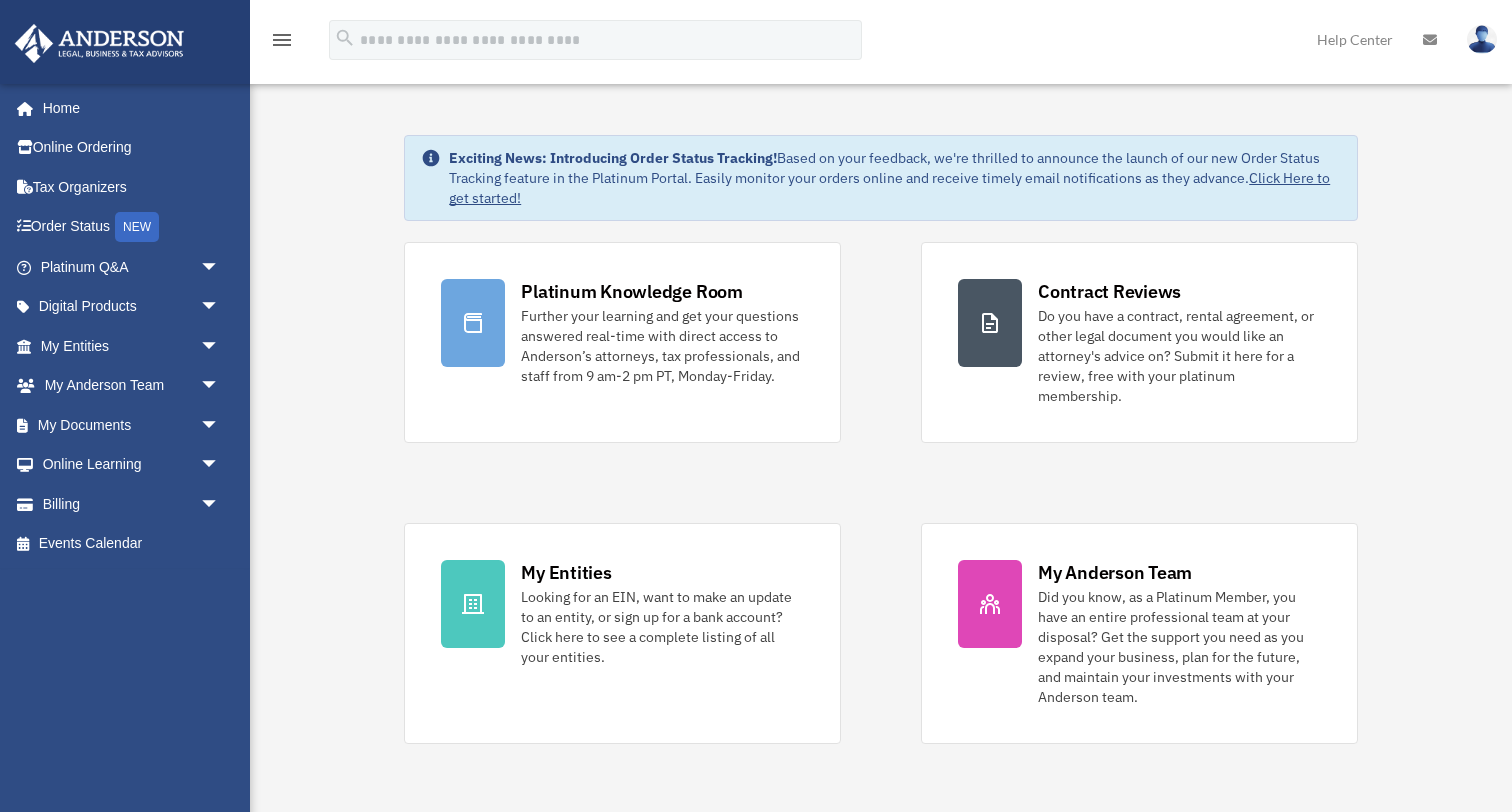 scroll, scrollTop: 0, scrollLeft: 0, axis: both 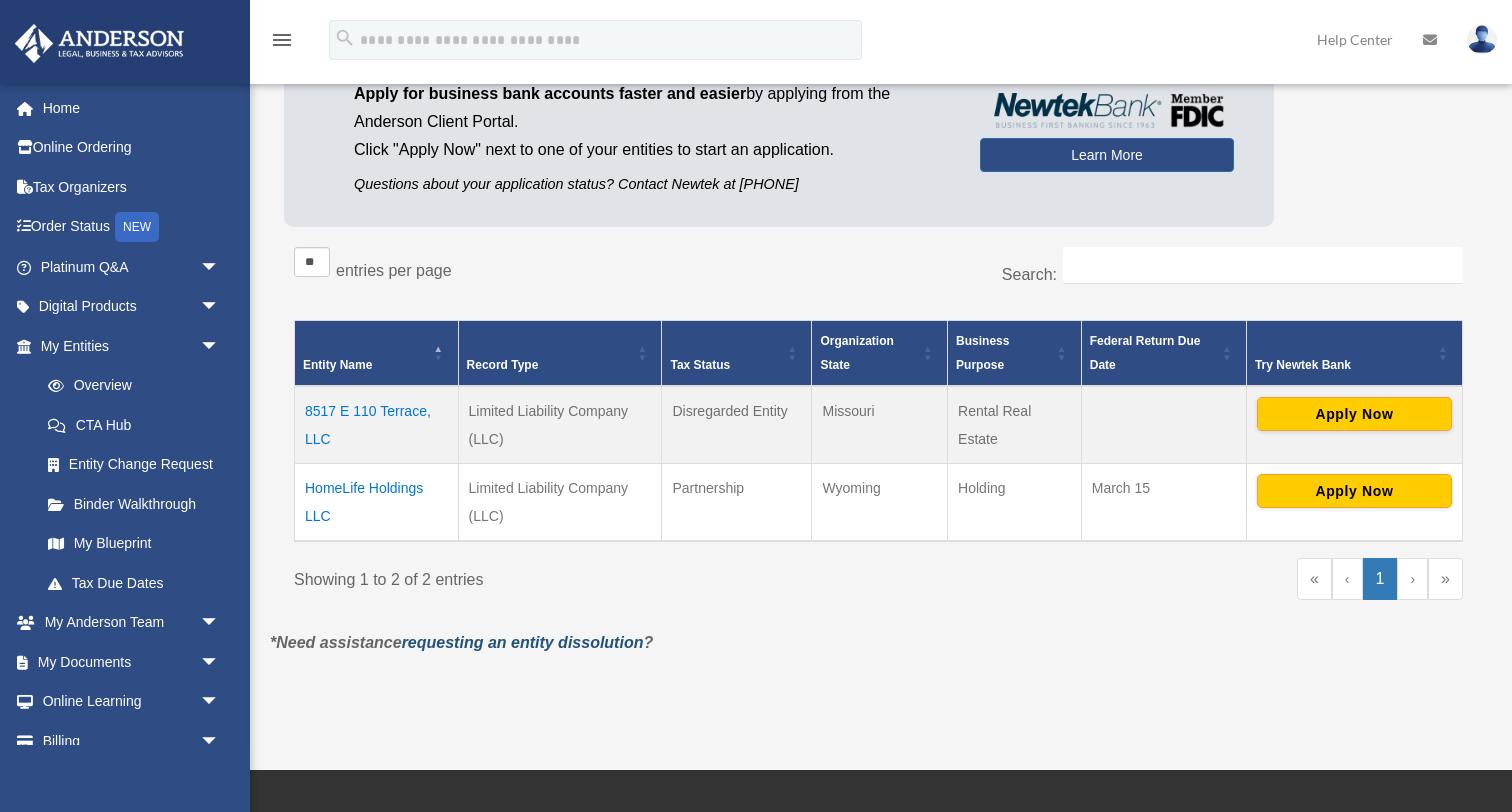 click on "requesting an entity dissolution" at bounding box center (523, 642) 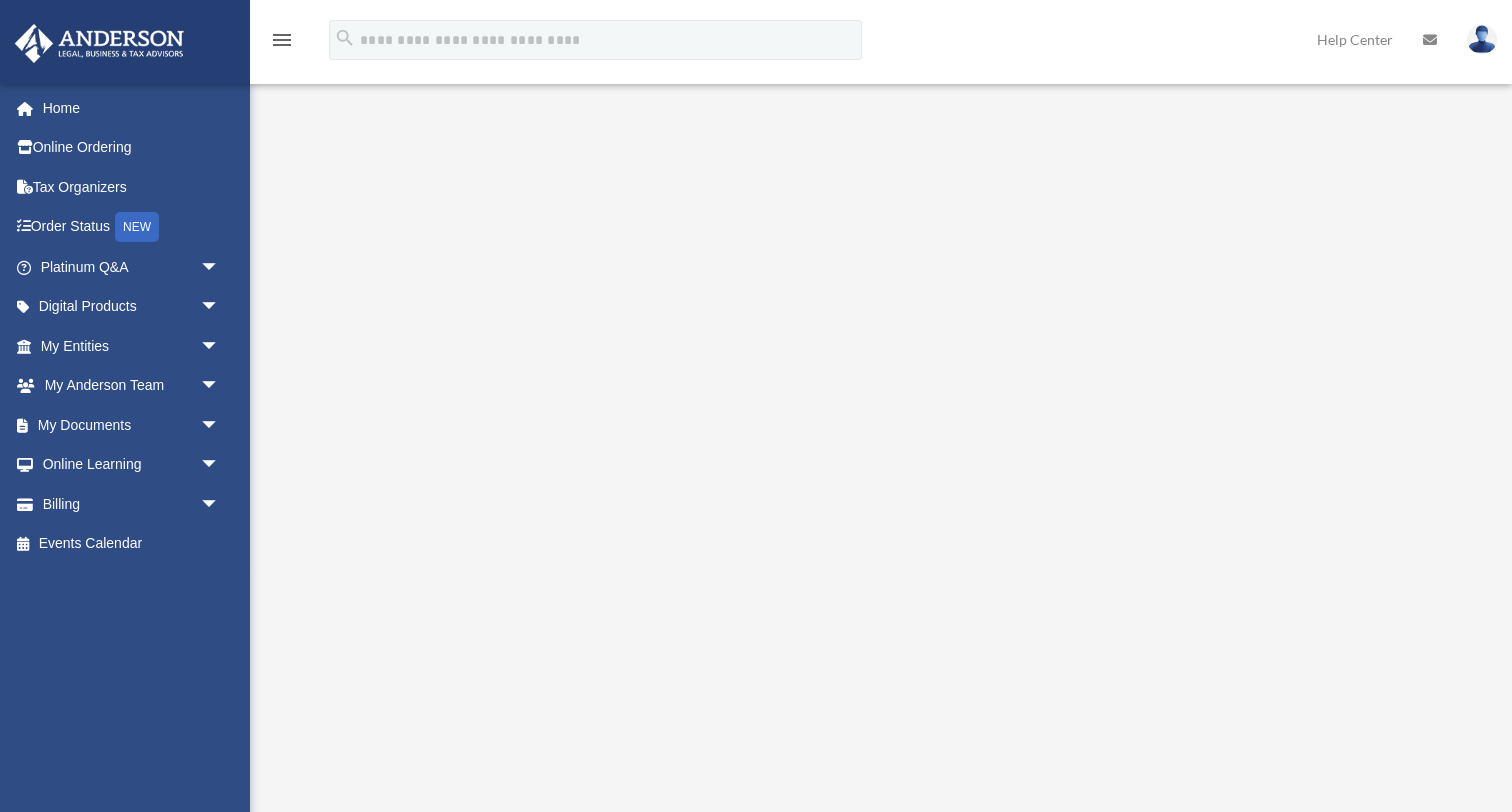 scroll, scrollTop: 203, scrollLeft: 0, axis: vertical 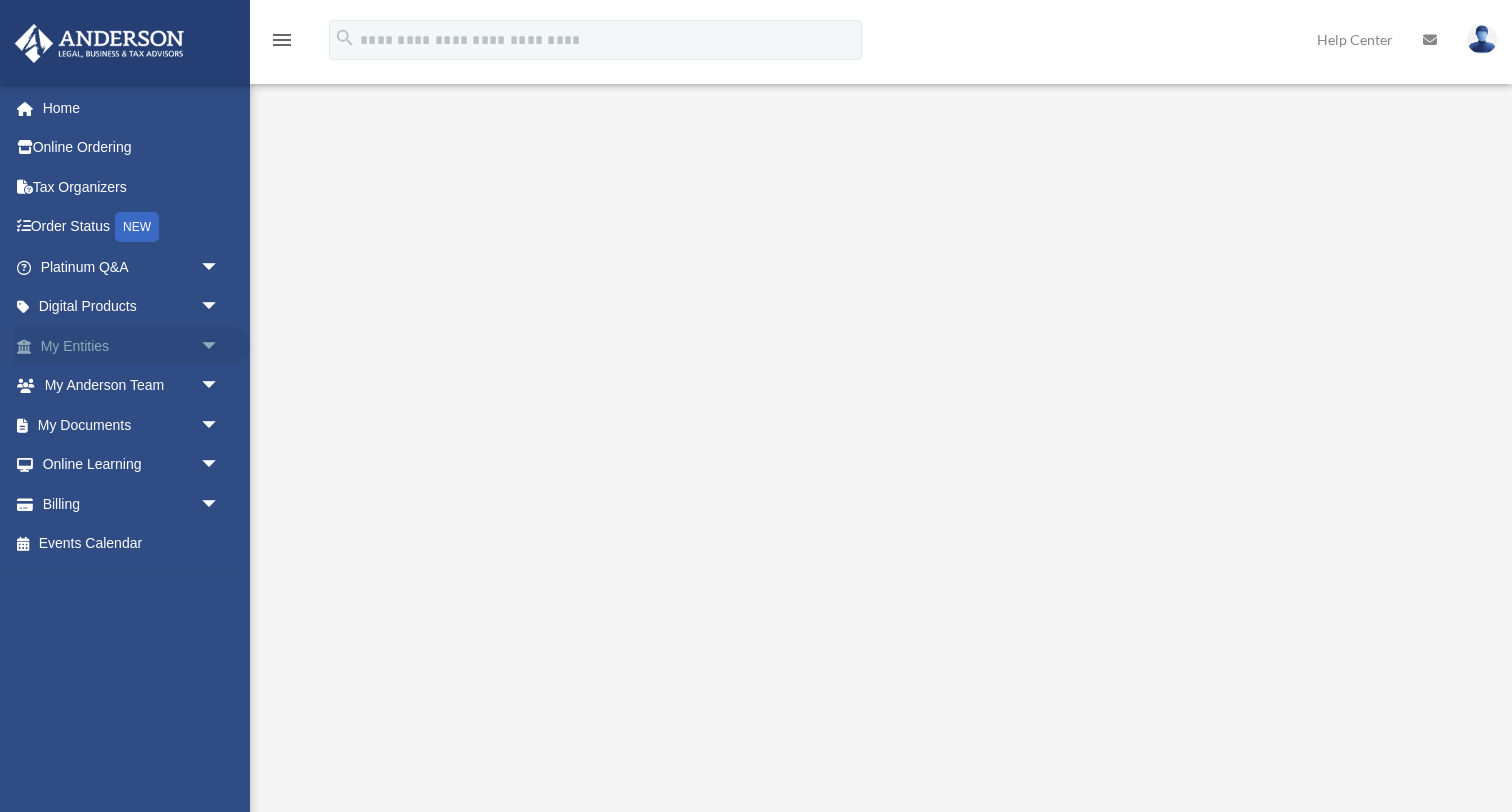 click on "arrow_drop_down" at bounding box center [220, 346] 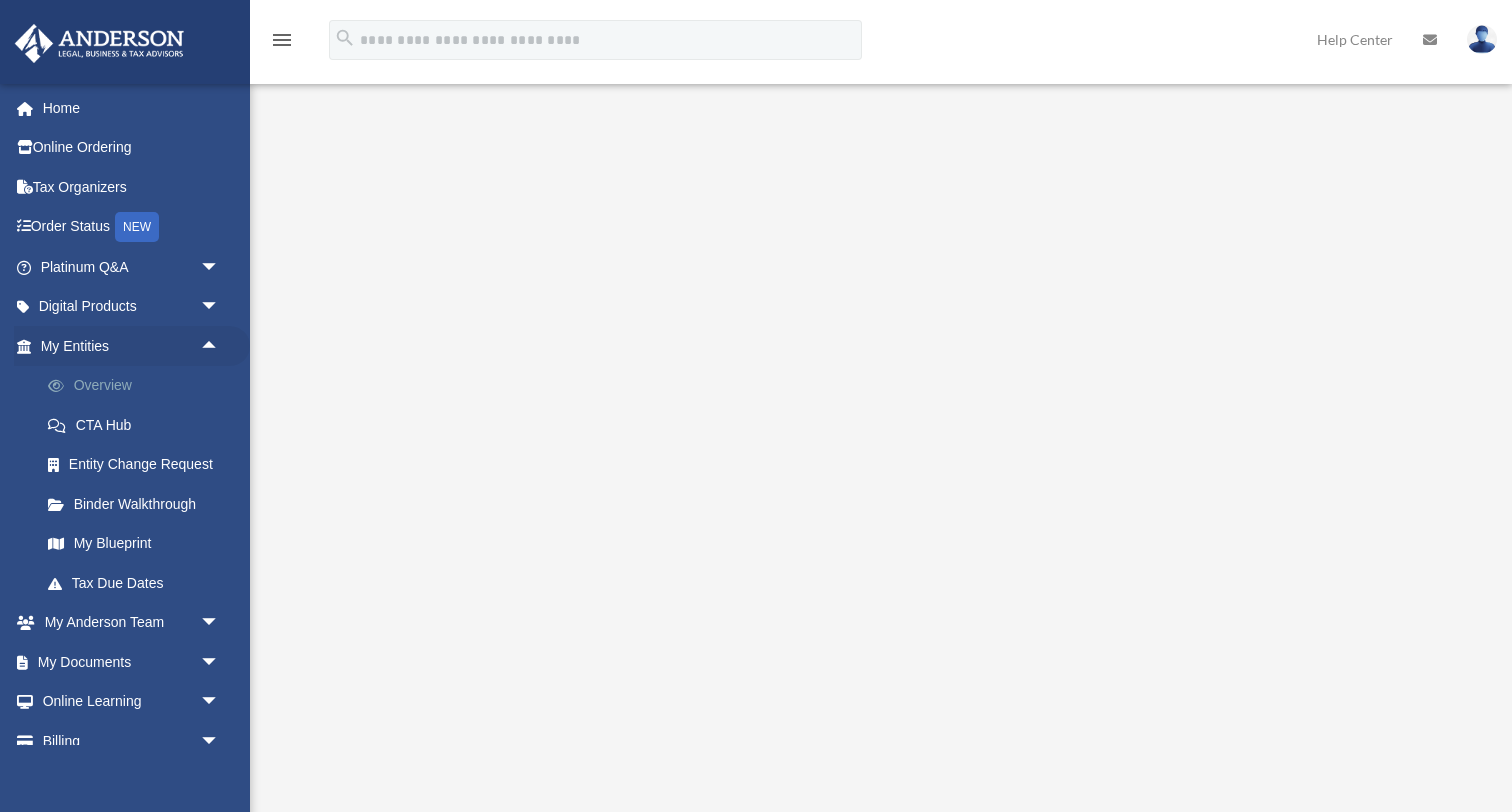 click on "Overview" at bounding box center (139, 386) 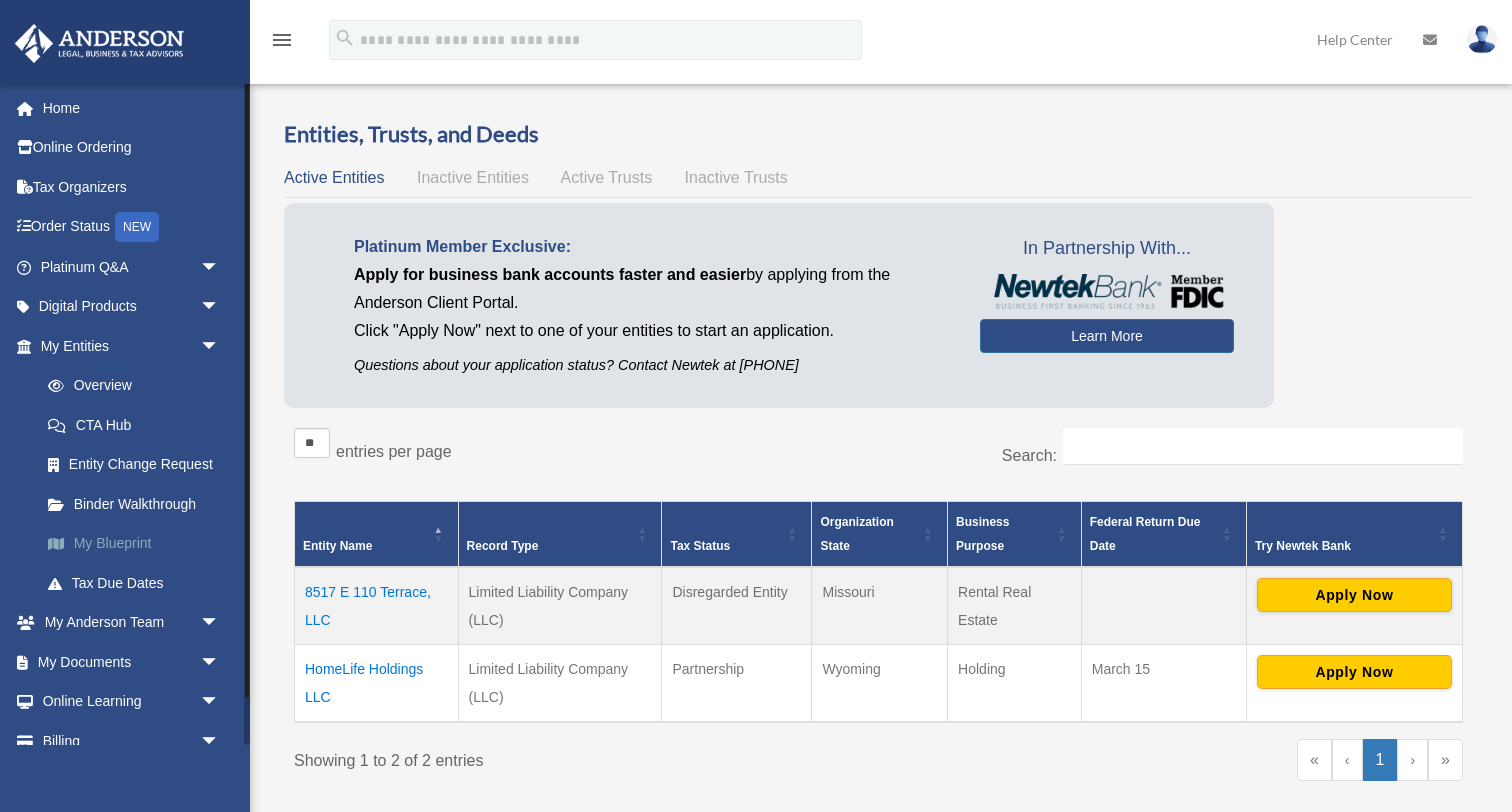 scroll, scrollTop: 0, scrollLeft: 0, axis: both 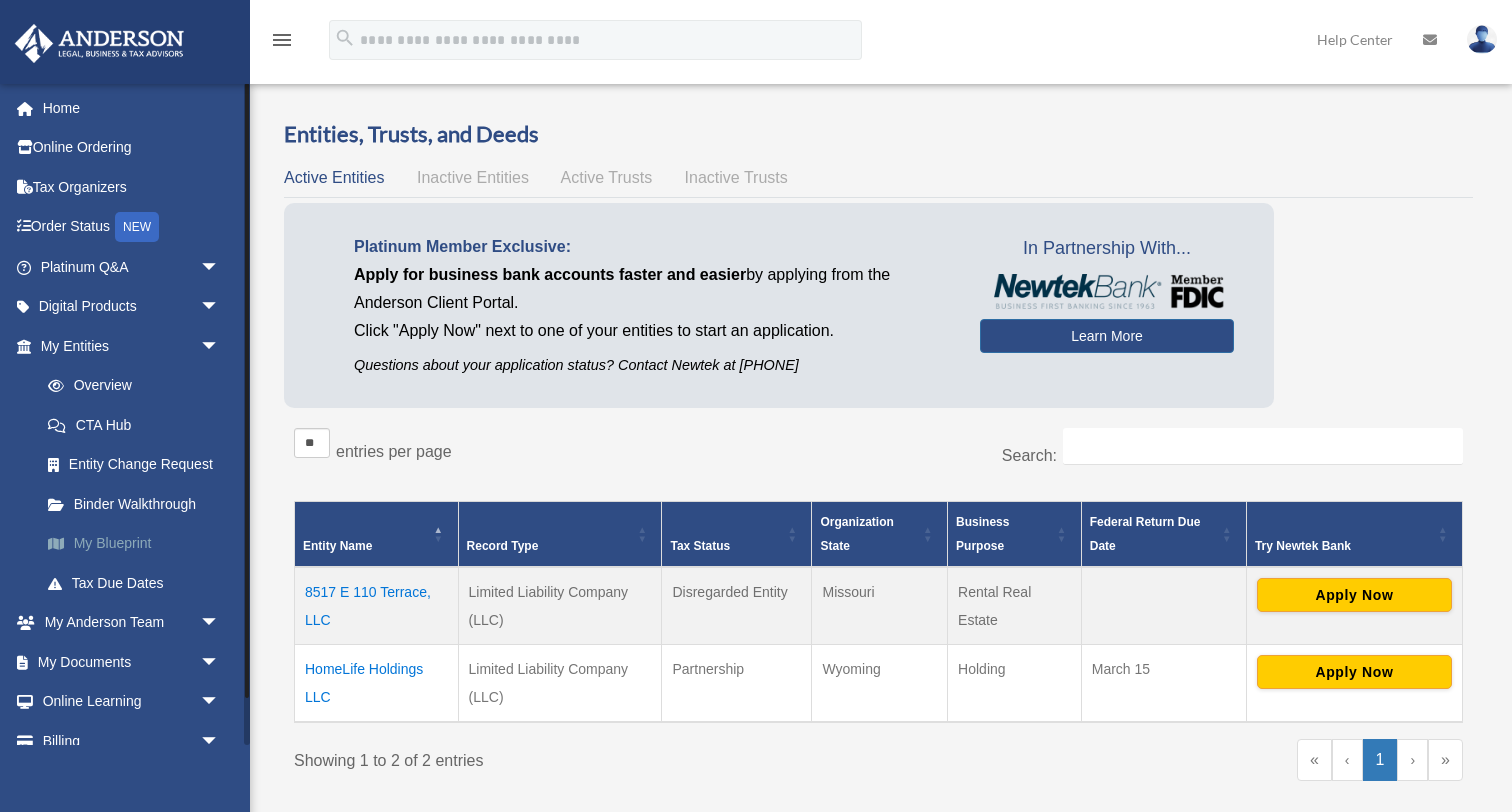 click on "My Blueprint" at bounding box center (139, 544) 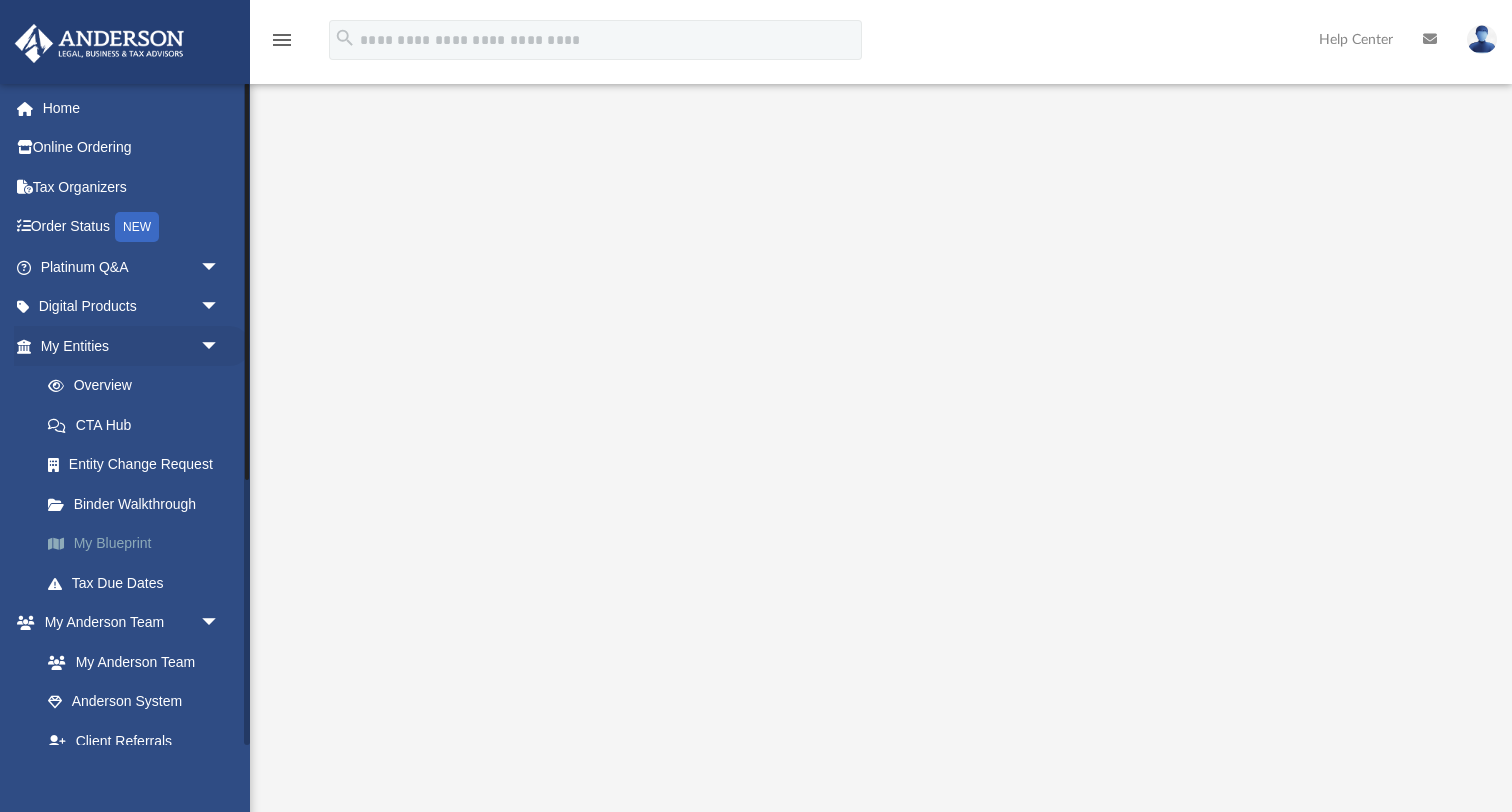 scroll, scrollTop: 0, scrollLeft: 0, axis: both 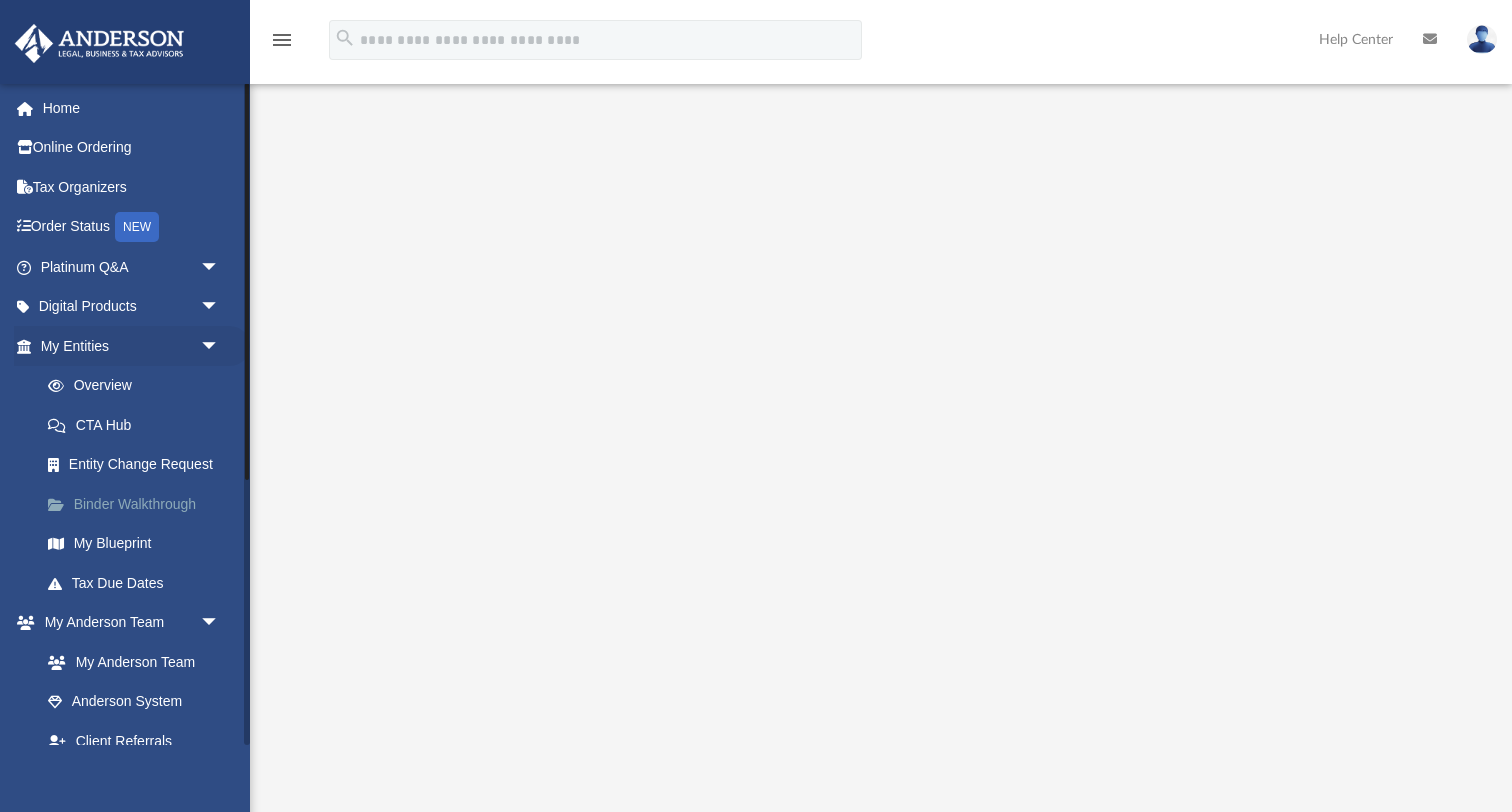 click on "Binder Walkthrough" at bounding box center [139, 504] 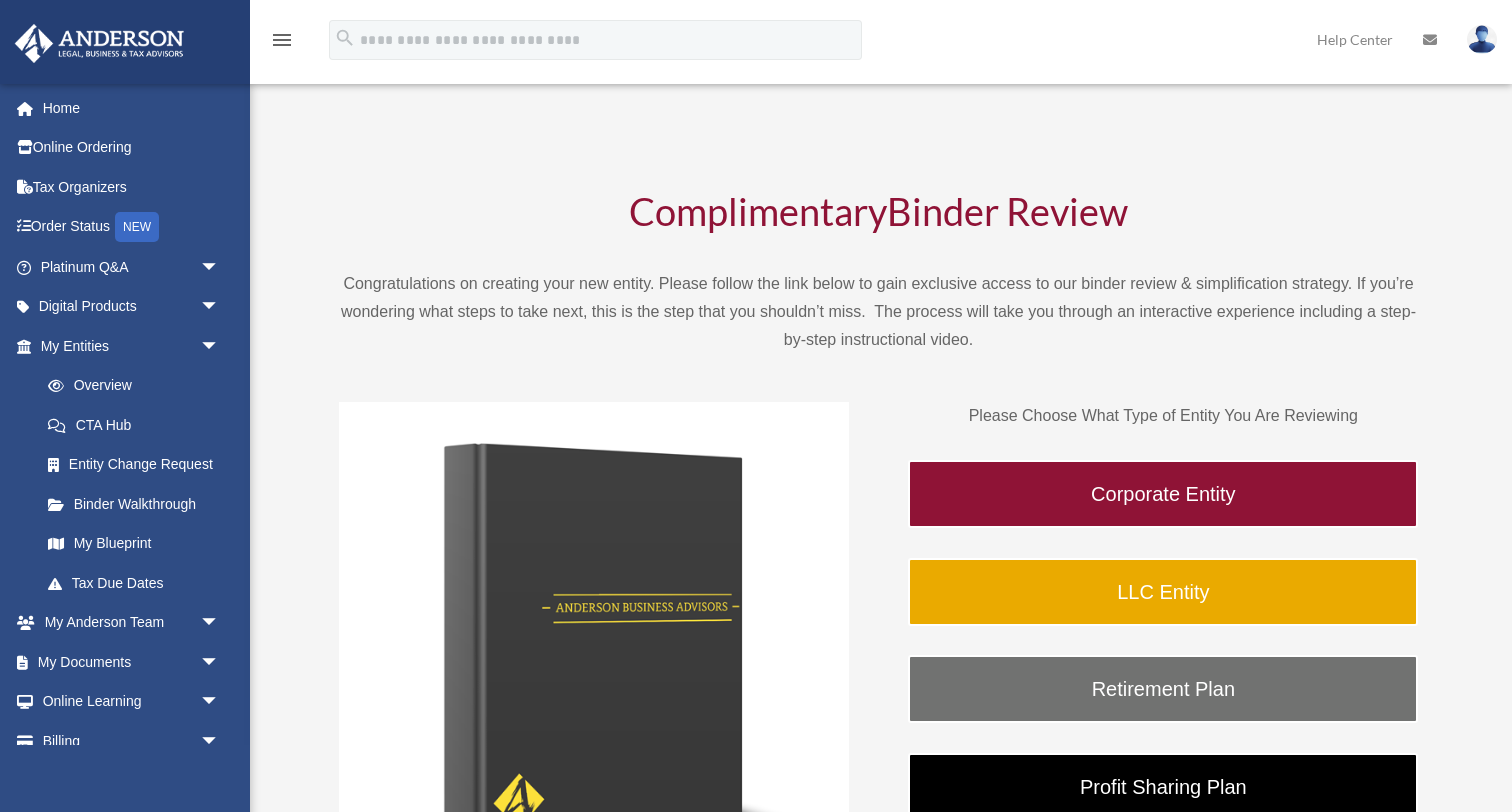 scroll, scrollTop: 0, scrollLeft: 0, axis: both 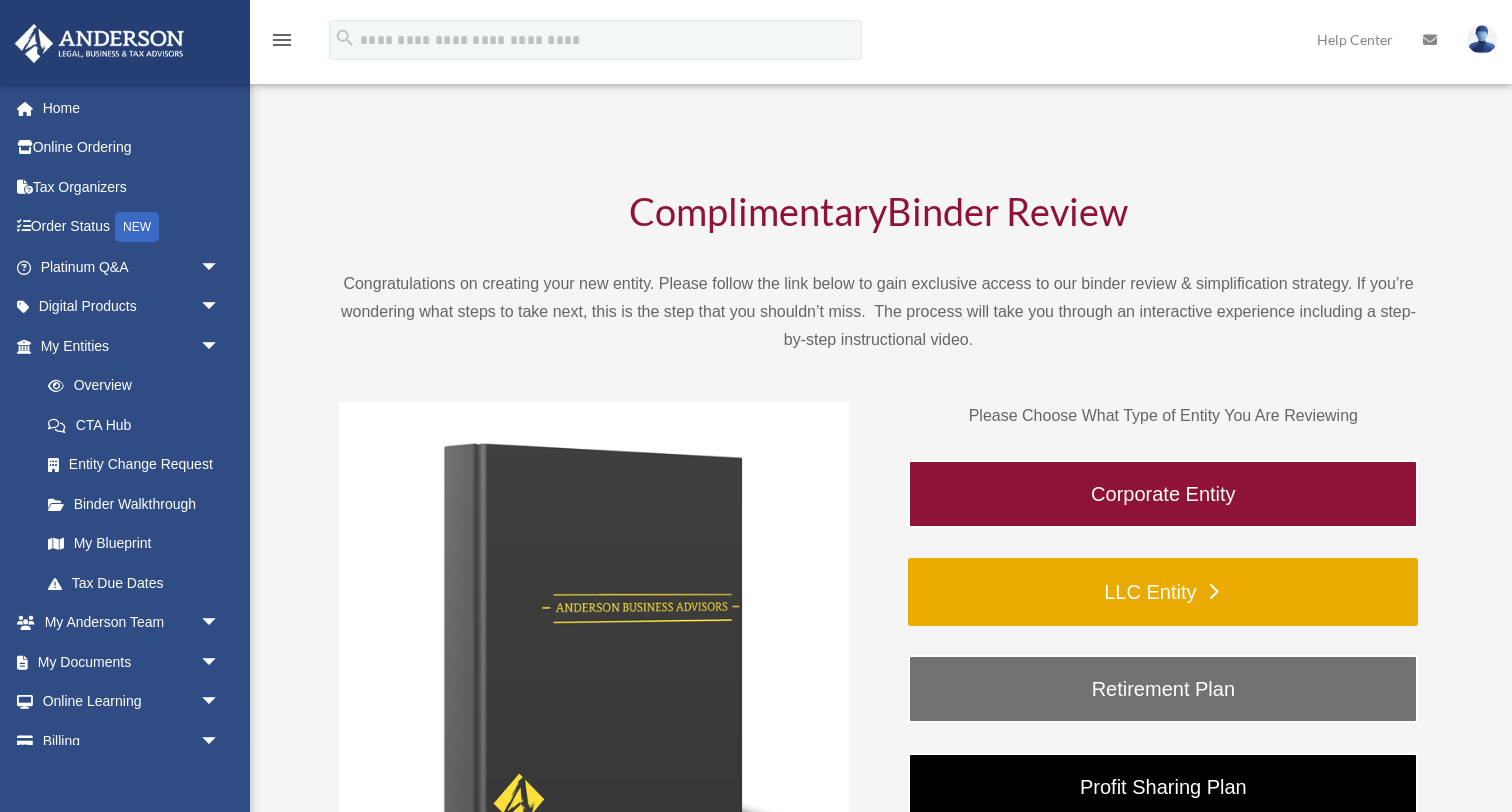 click on "LLC Entity" at bounding box center (1163, 592) 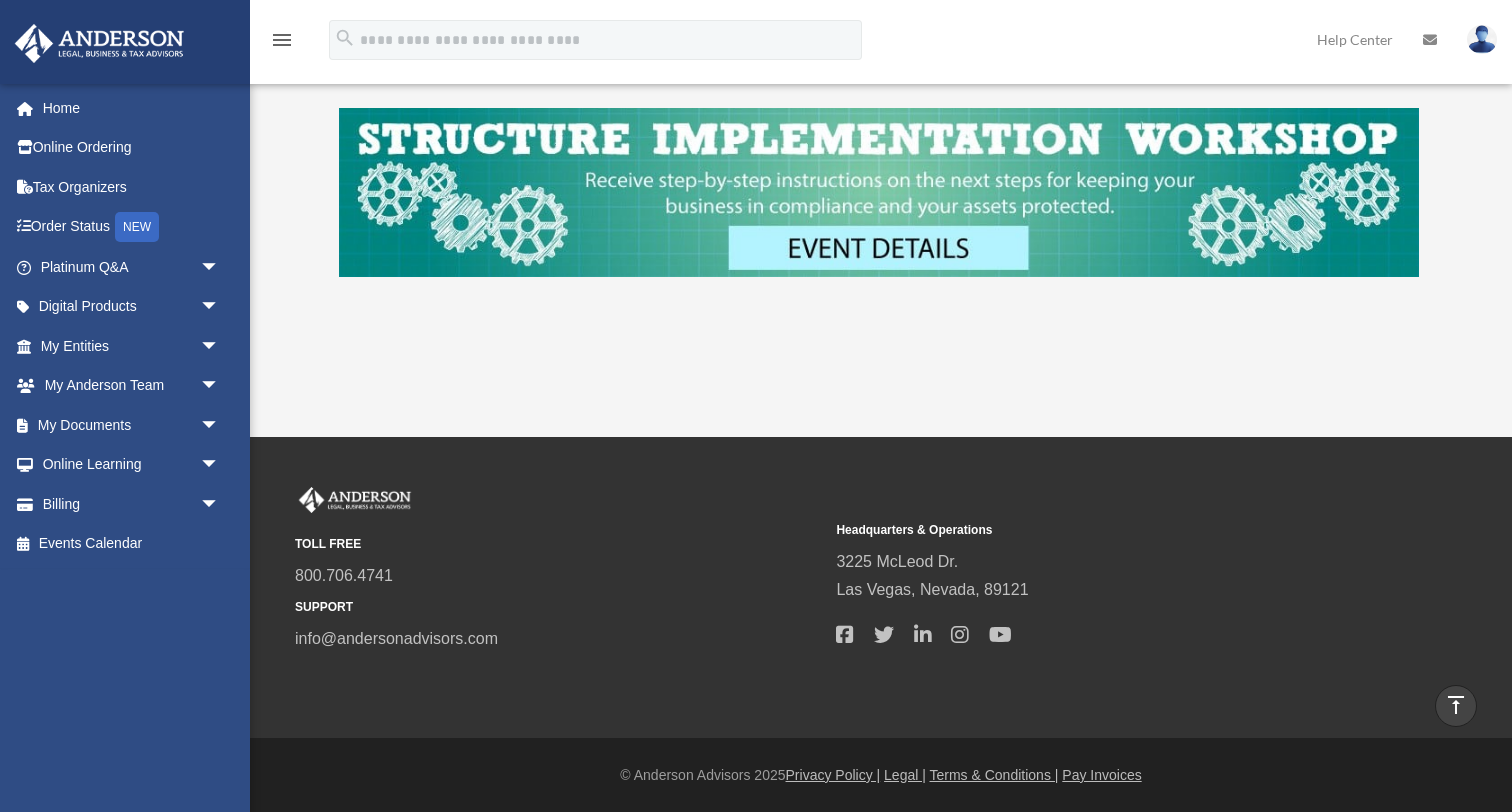scroll, scrollTop: 852, scrollLeft: 0, axis: vertical 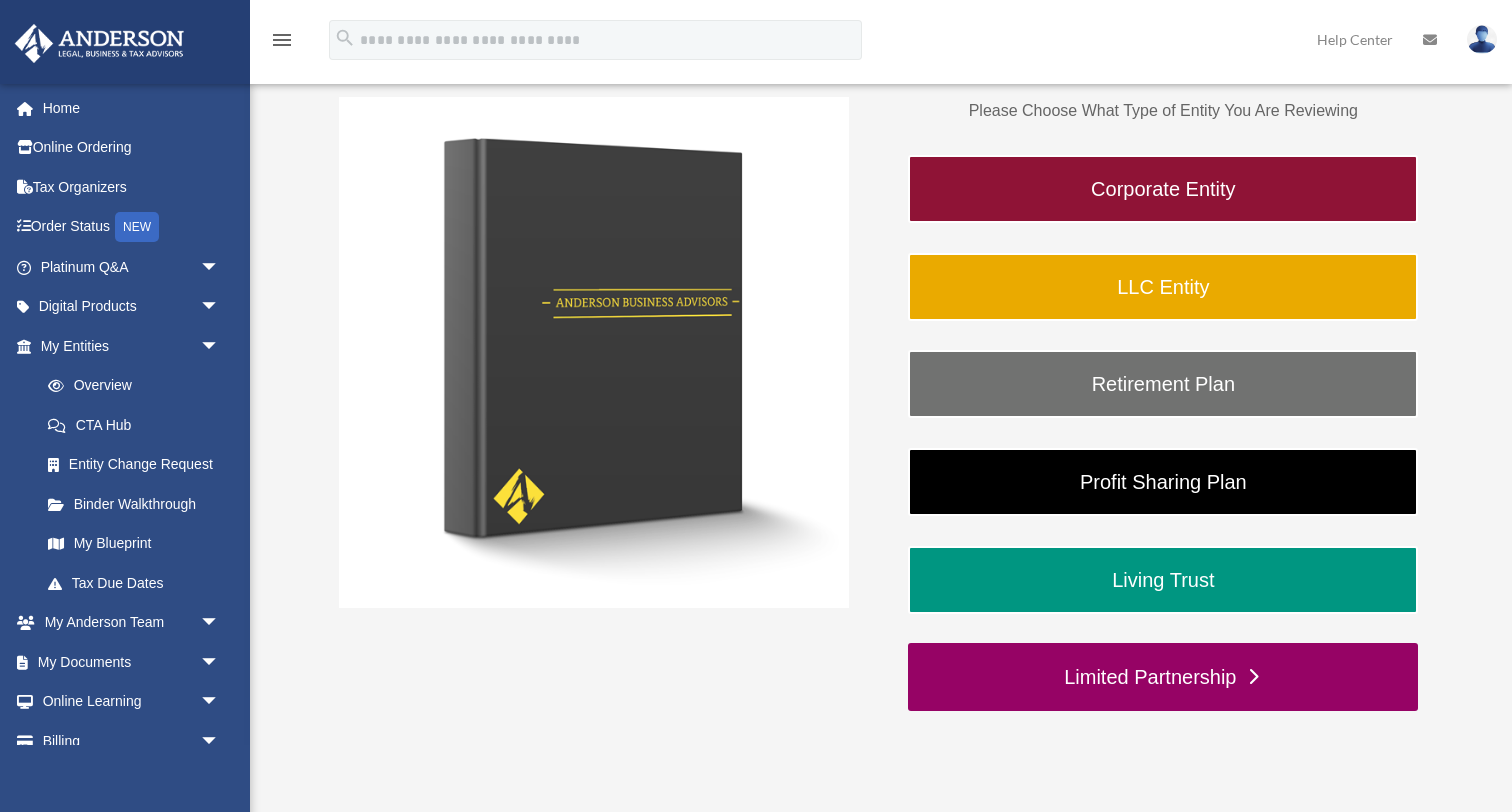 click on "Limited Partnership" at bounding box center [1163, 677] 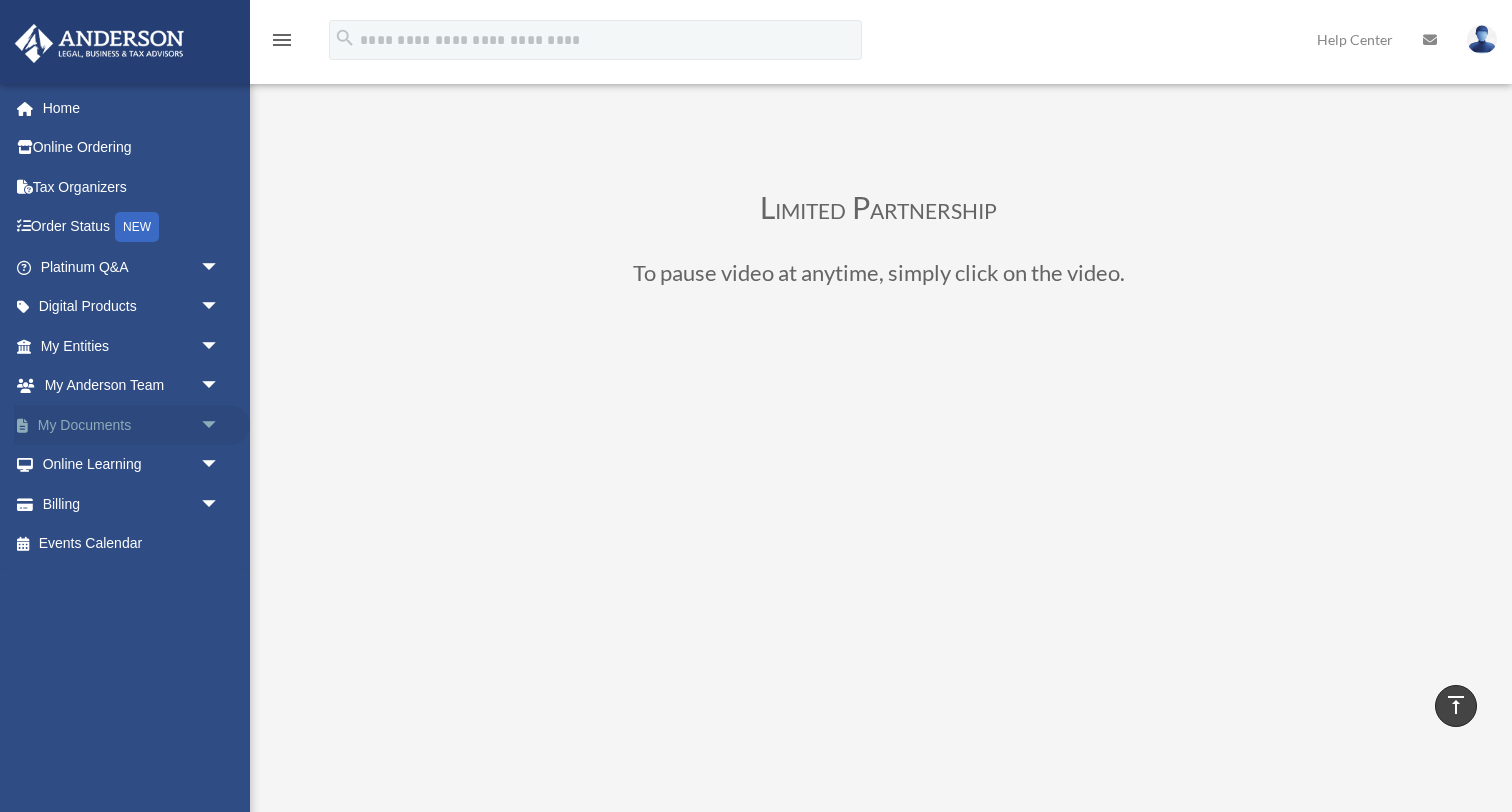 scroll, scrollTop: 0, scrollLeft: 0, axis: both 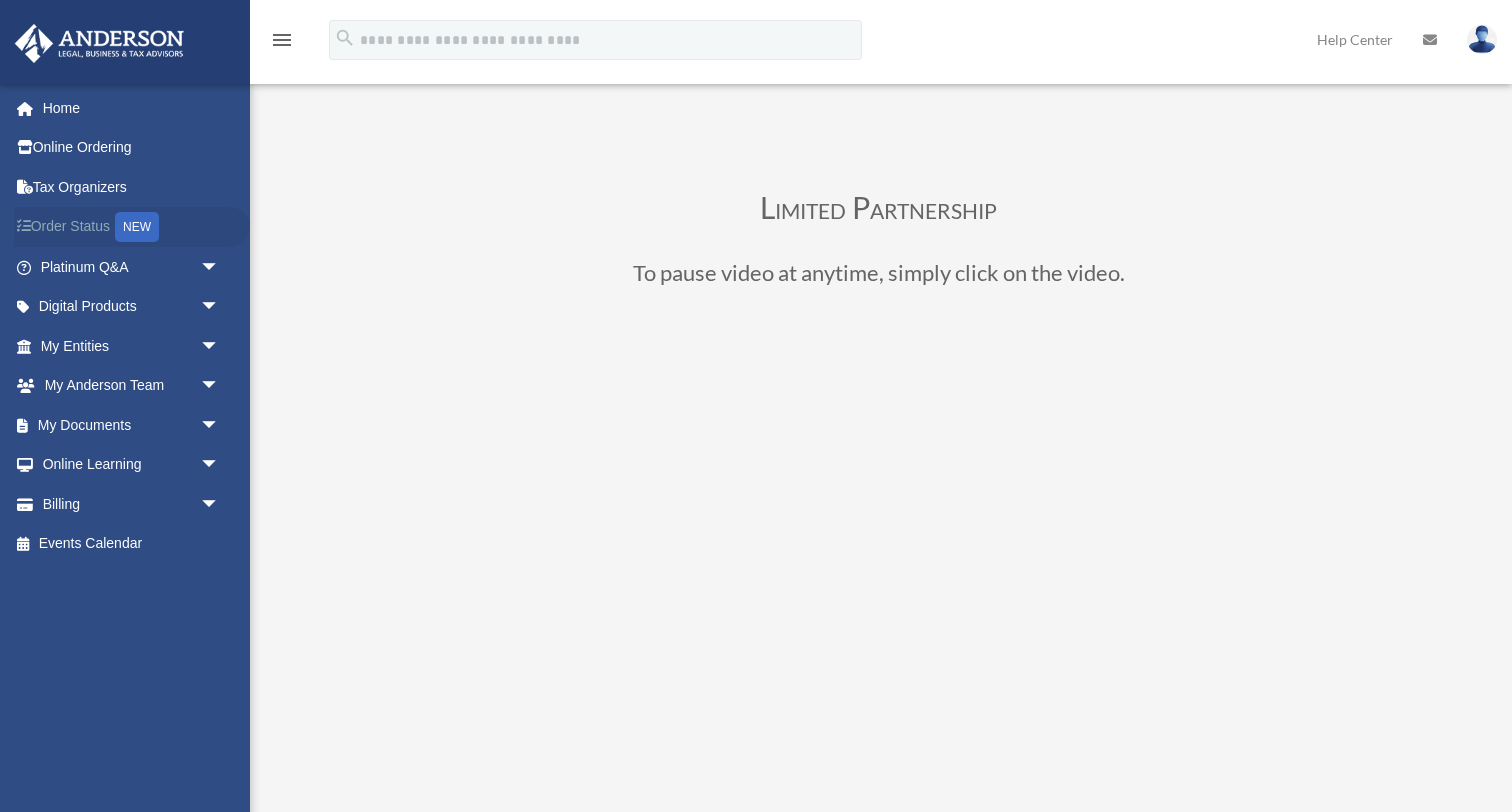 click on "Order Status  NEW" at bounding box center [132, 227] 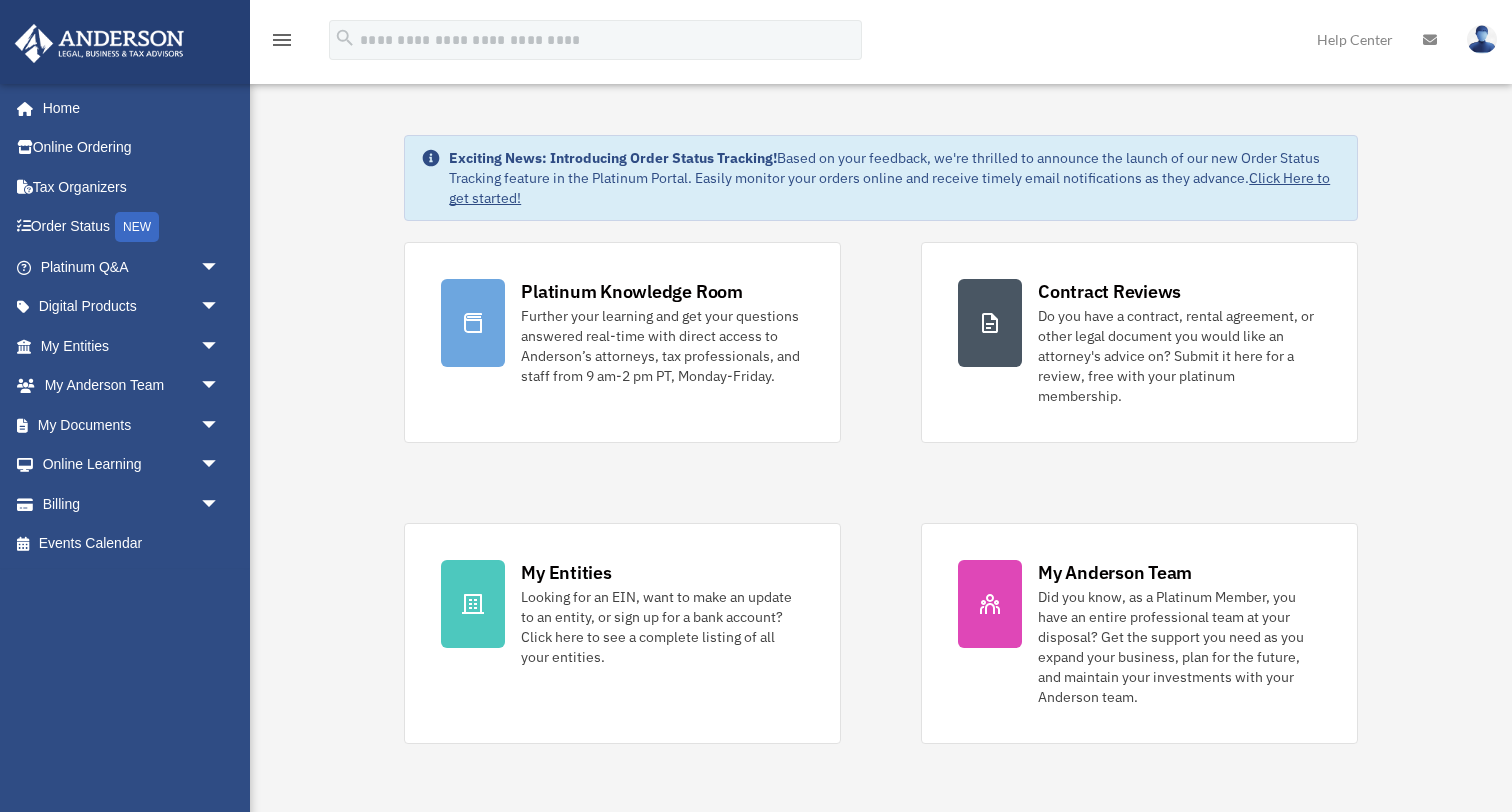 scroll, scrollTop: 0, scrollLeft: 0, axis: both 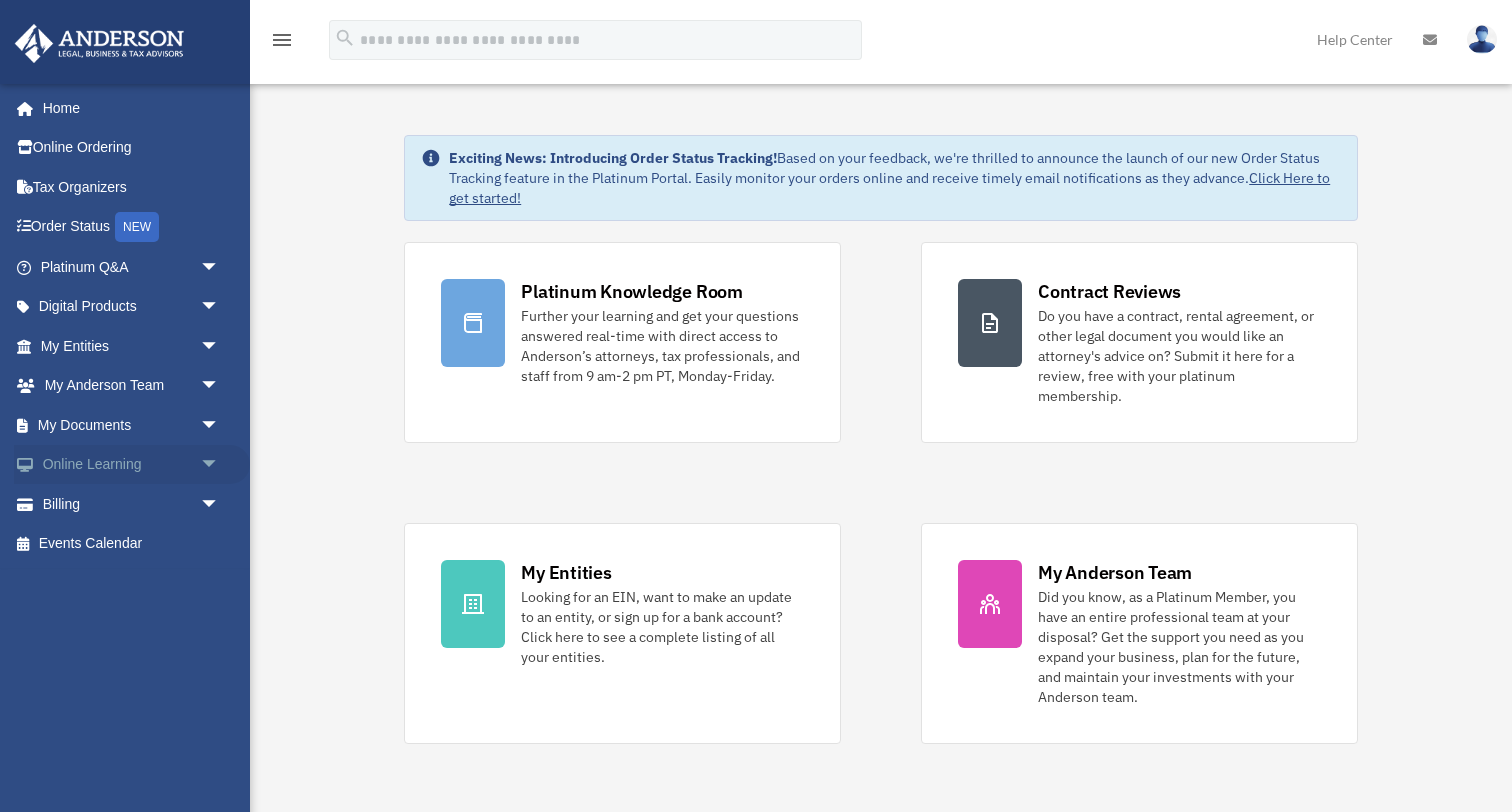 click on "arrow_drop_down" at bounding box center (220, 465) 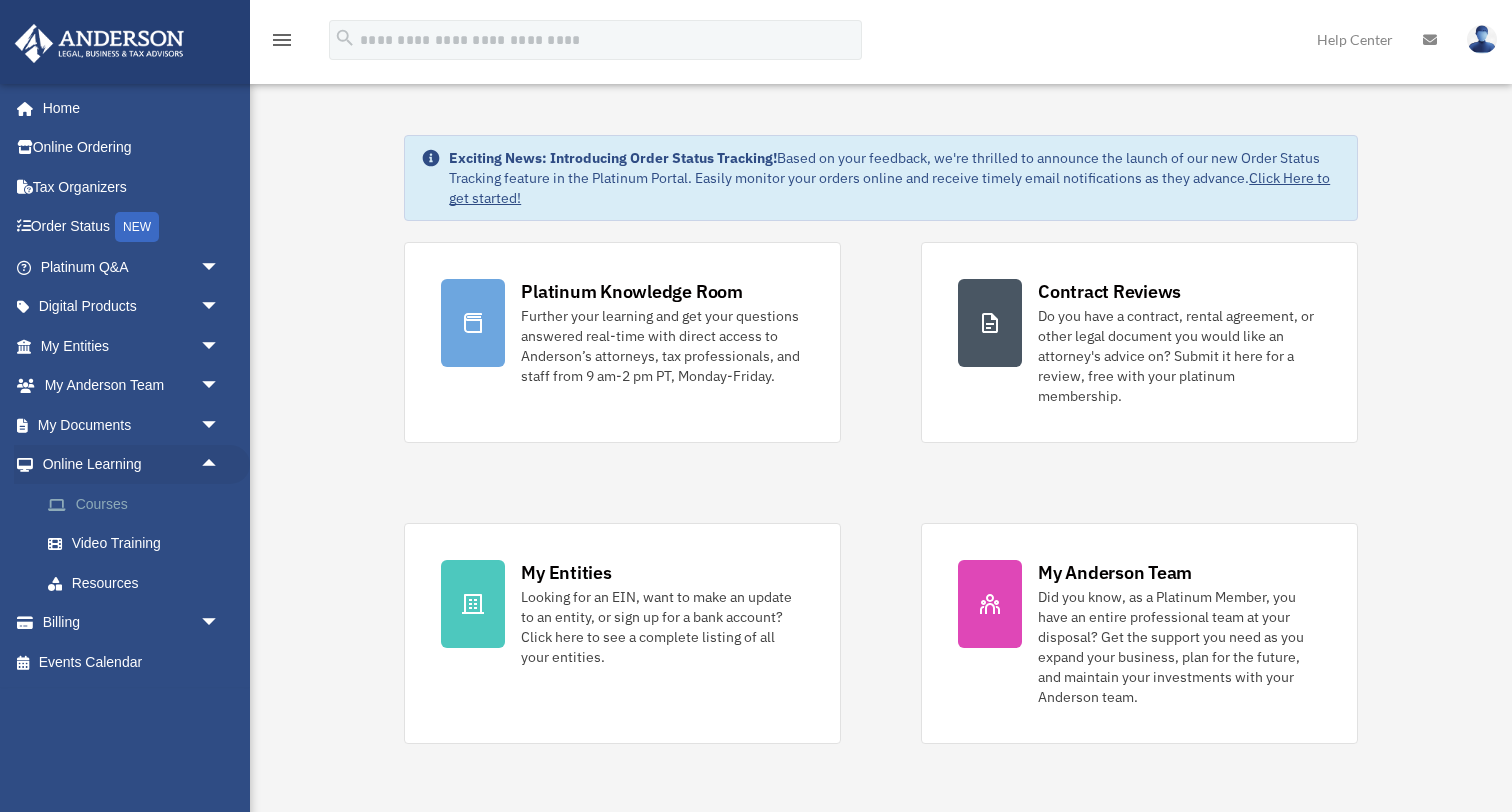 click on "Courses" at bounding box center [139, 504] 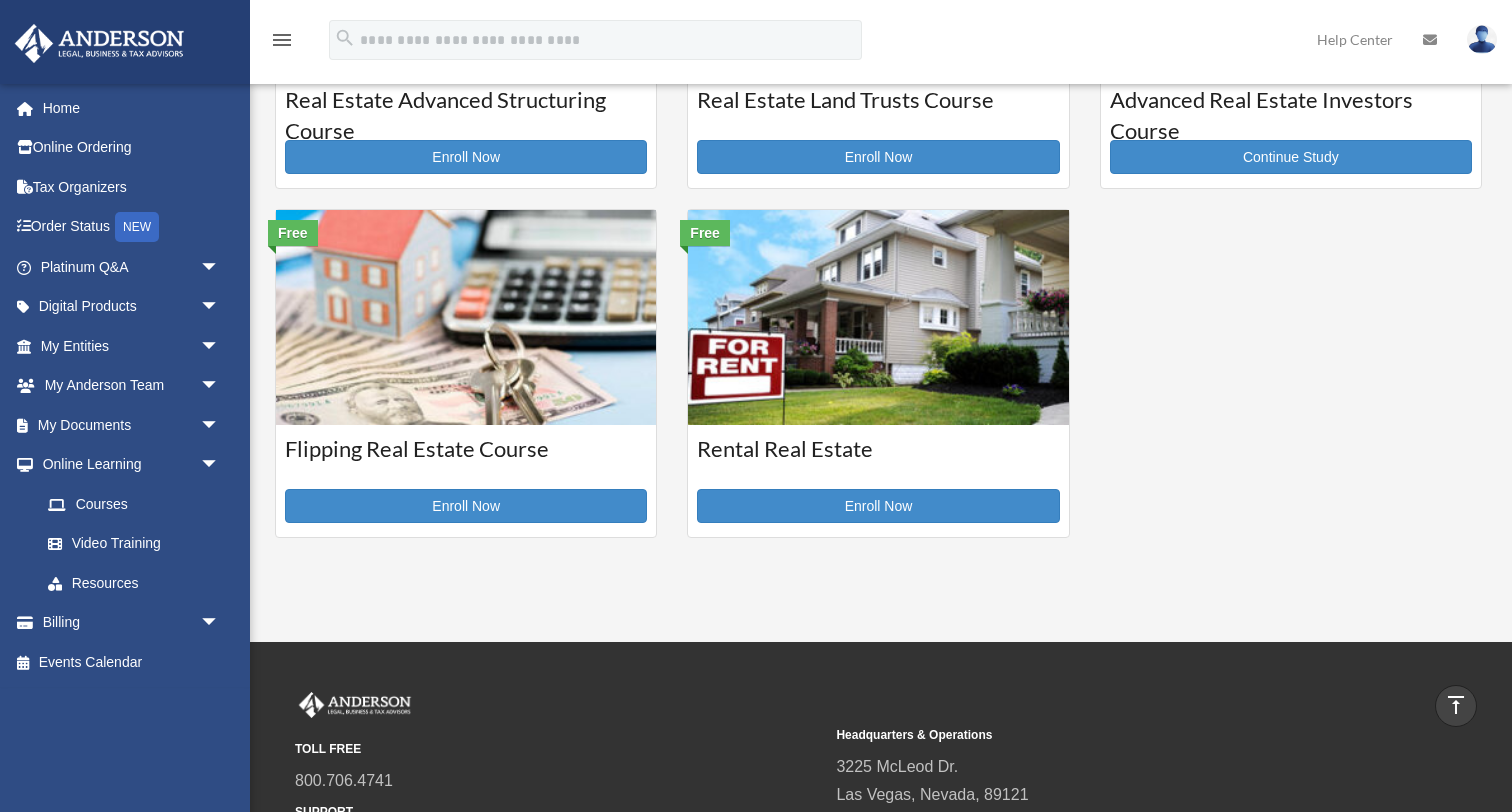 scroll, scrollTop: 607, scrollLeft: 0, axis: vertical 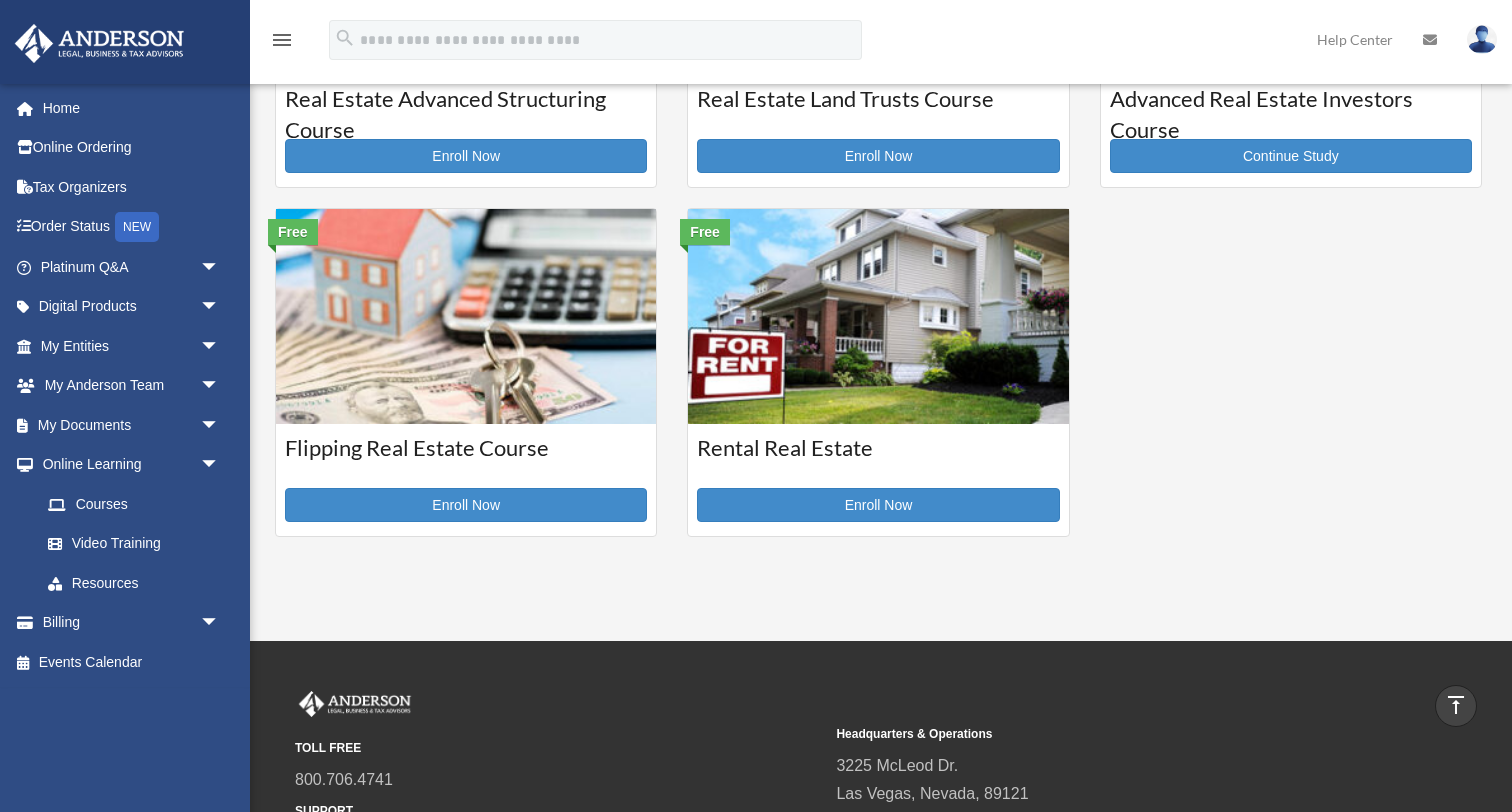 click at bounding box center (878, 316) 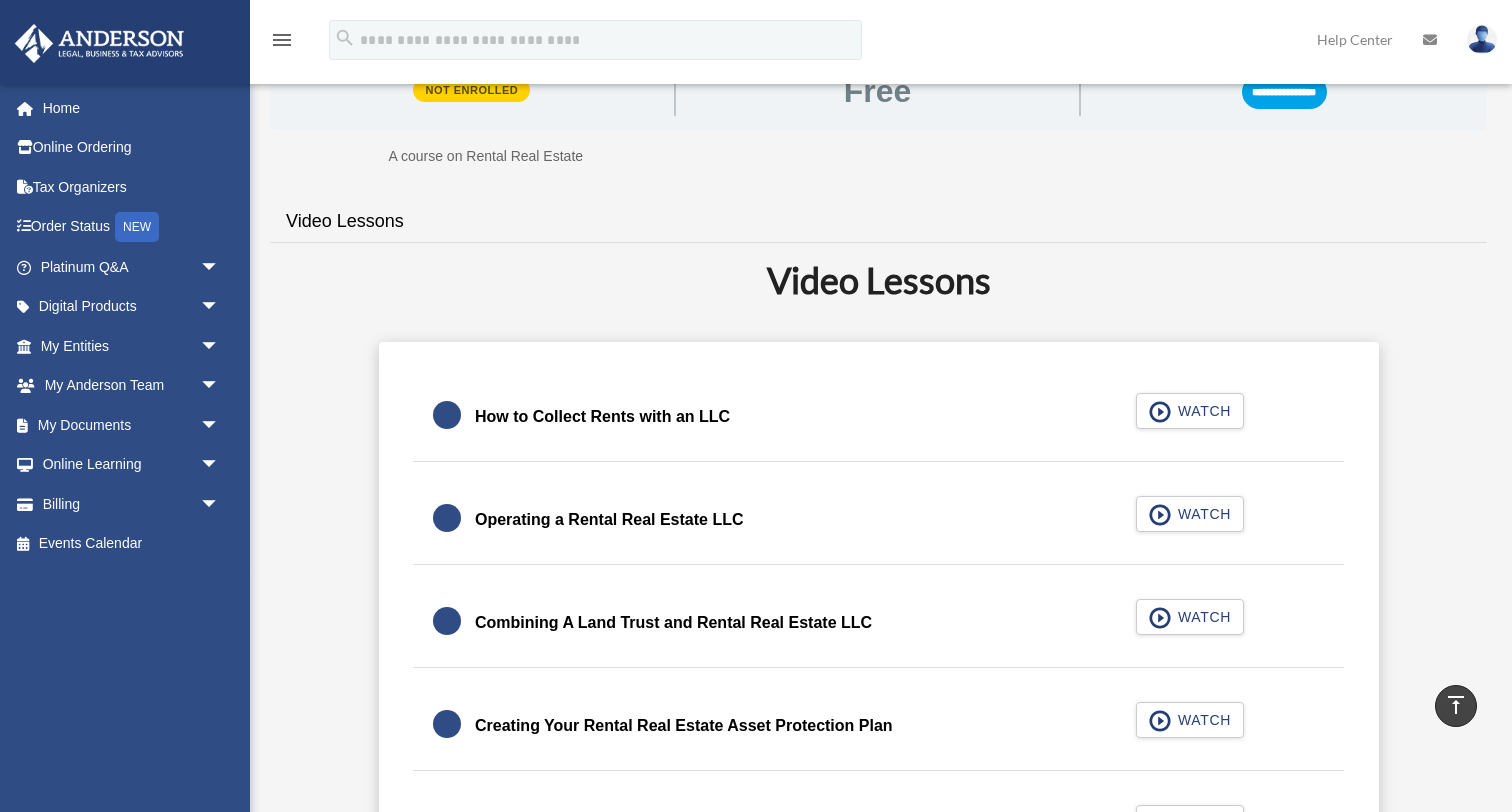 scroll, scrollTop: 323, scrollLeft: 0, axis: vertical 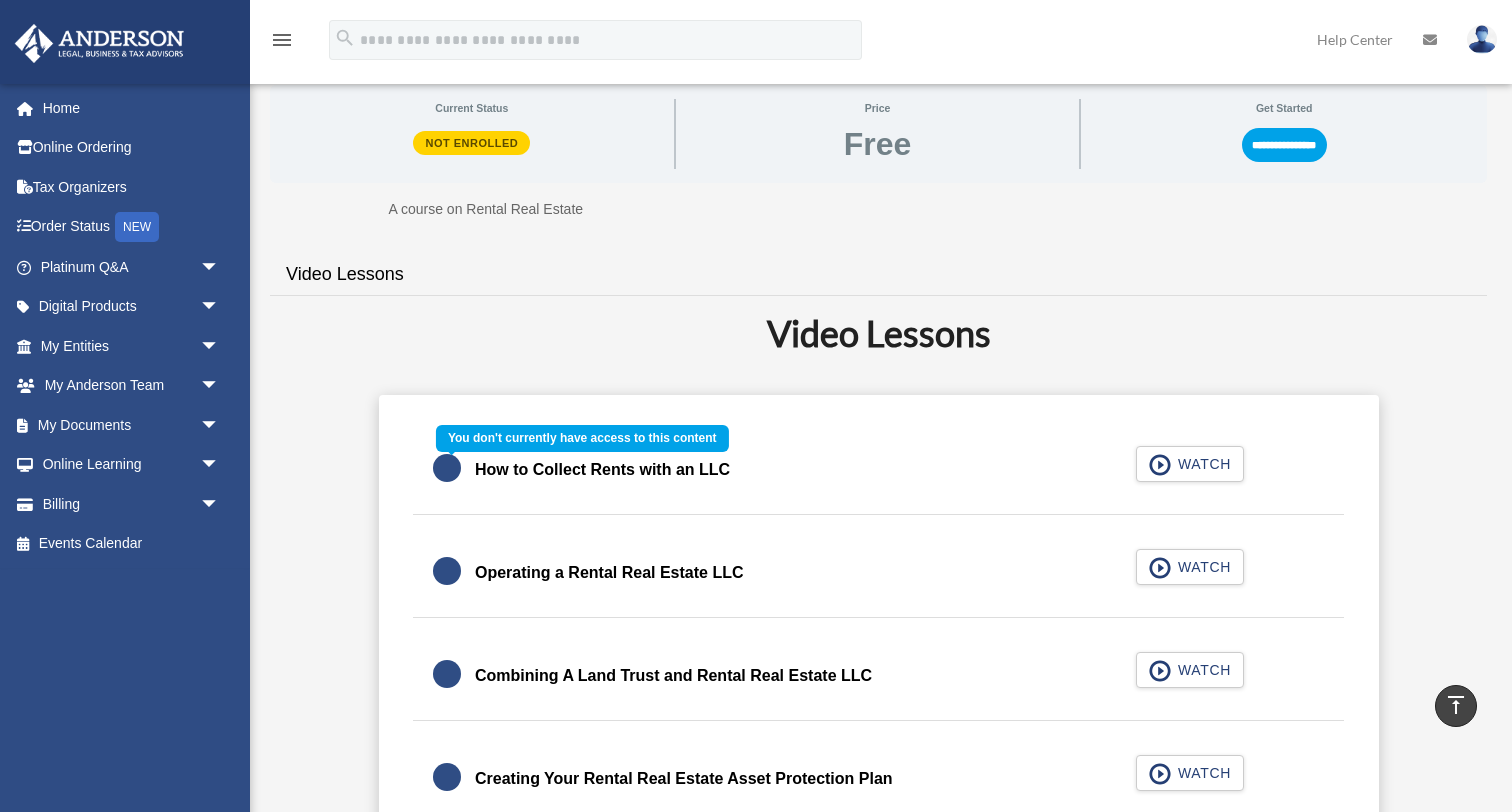 click on "How to Collect Rents with an LLC
WATCH" at bounding box center [879, 470] 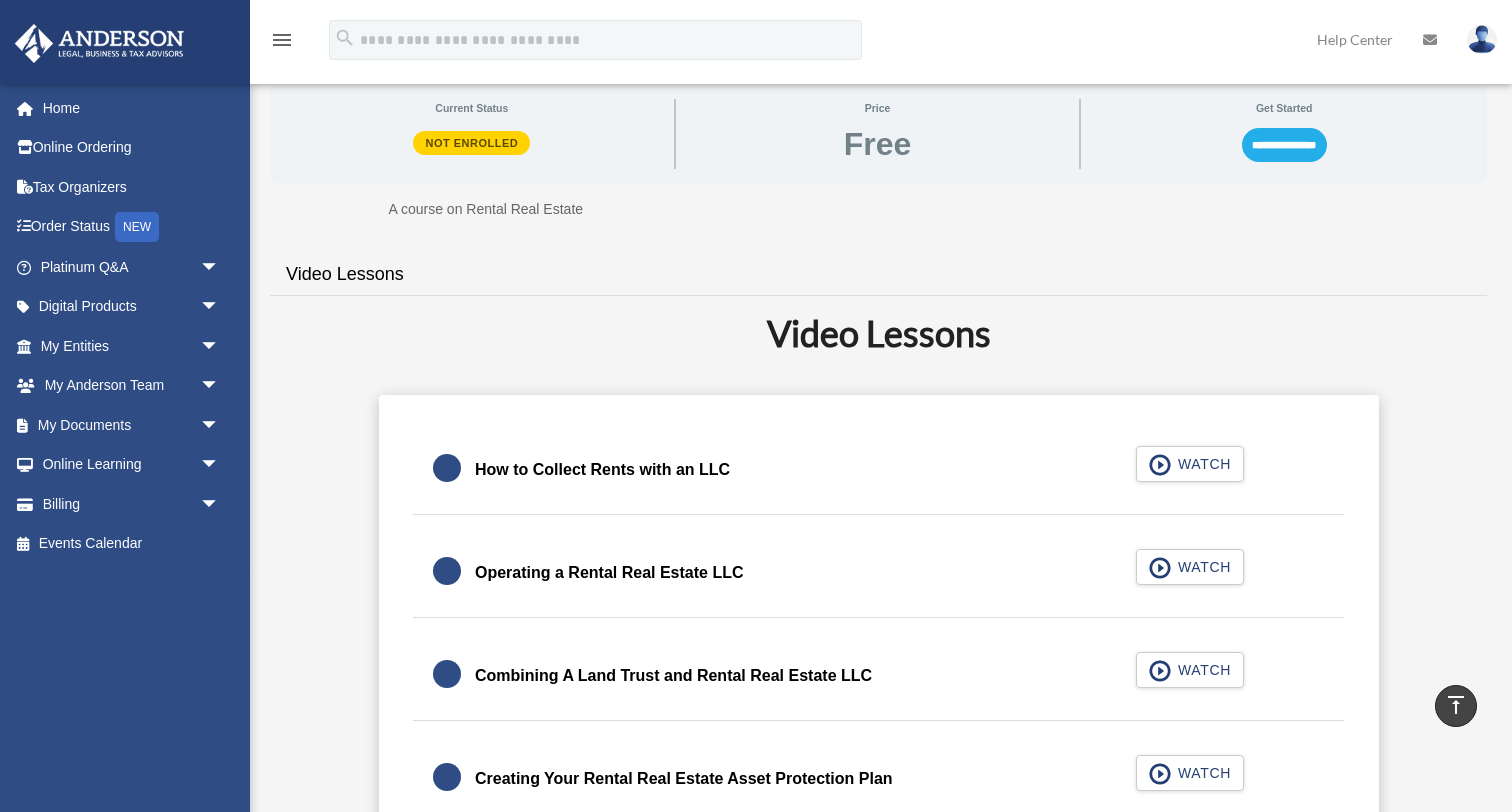 click on "**********" at bounding box center (1284, 145) 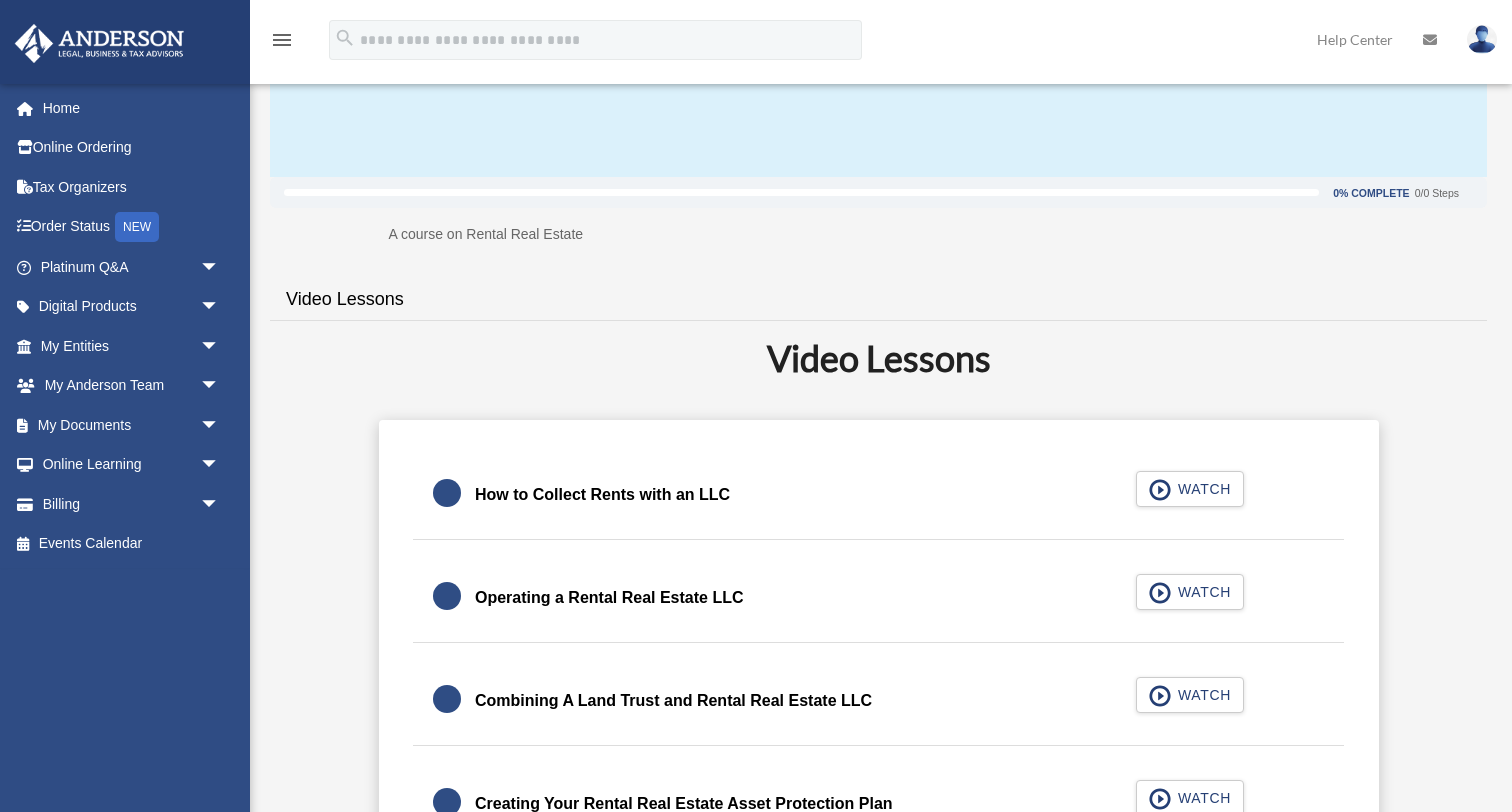 scroll, scrollTop: 229, scrollLeft: 0, axis: vertical 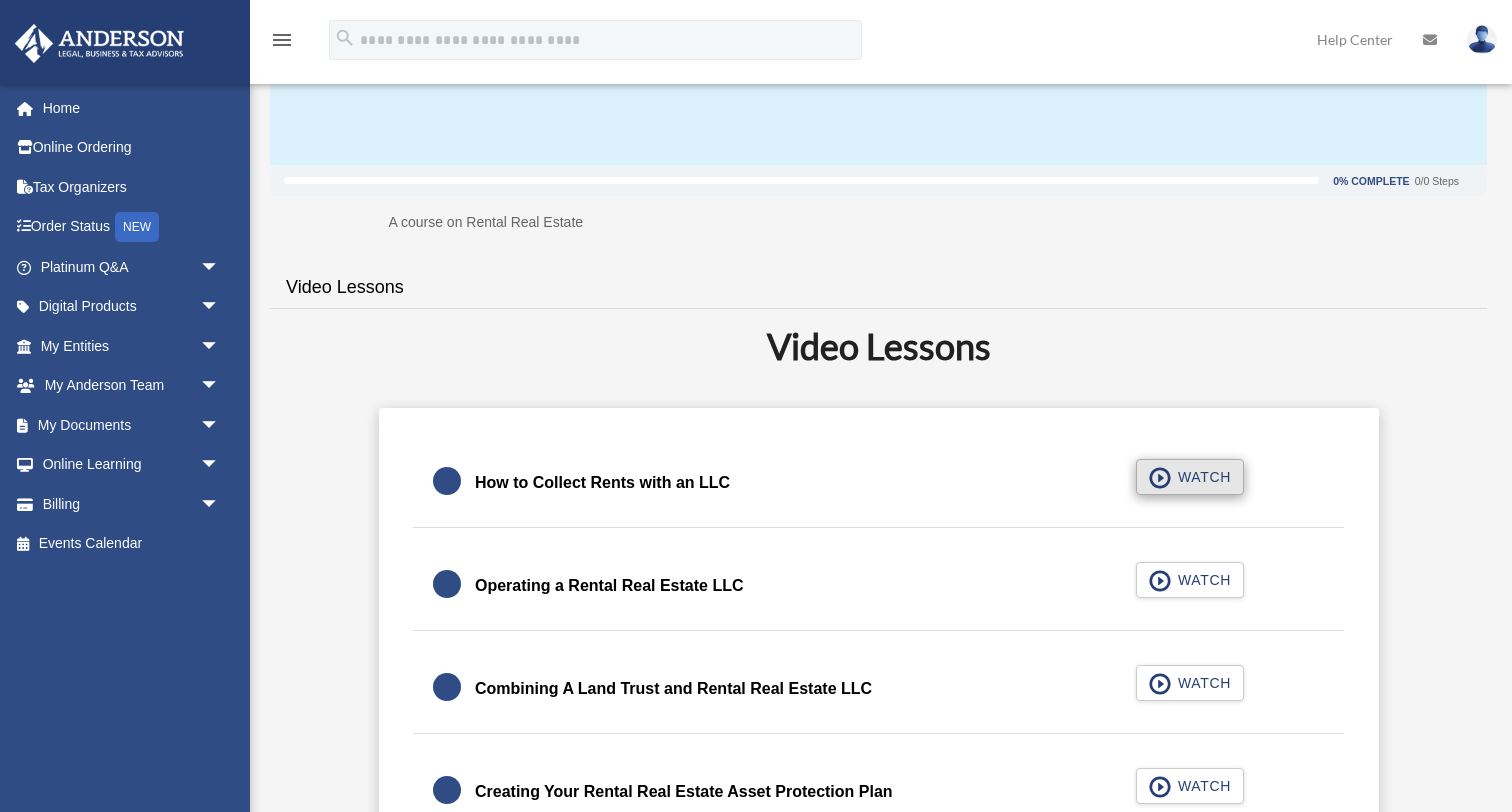 click on "WATCH" at bounding box center (1190, 477) 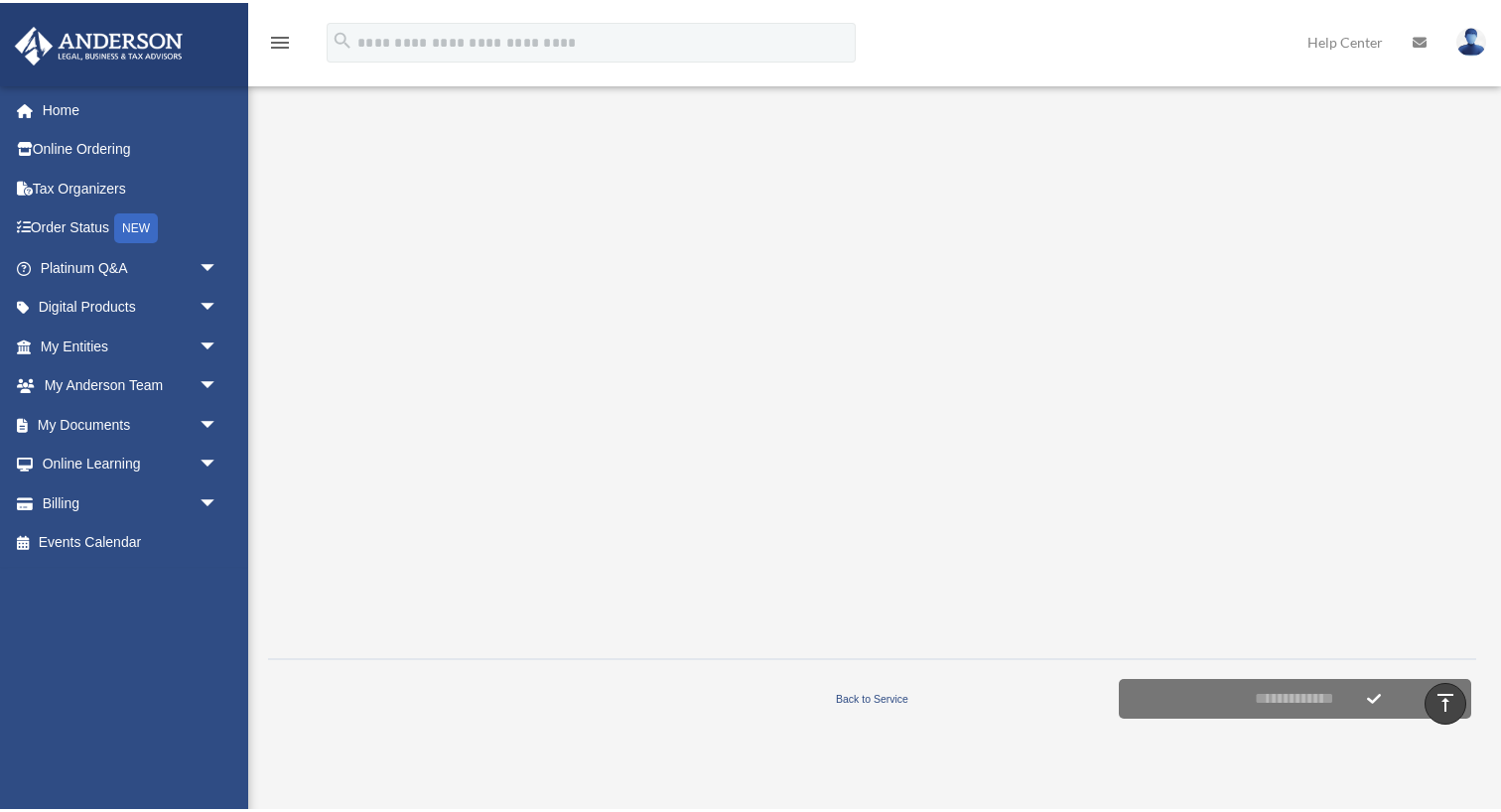 scroll, scrollTop: 301, scrollLeft: 0, axis: vertical 